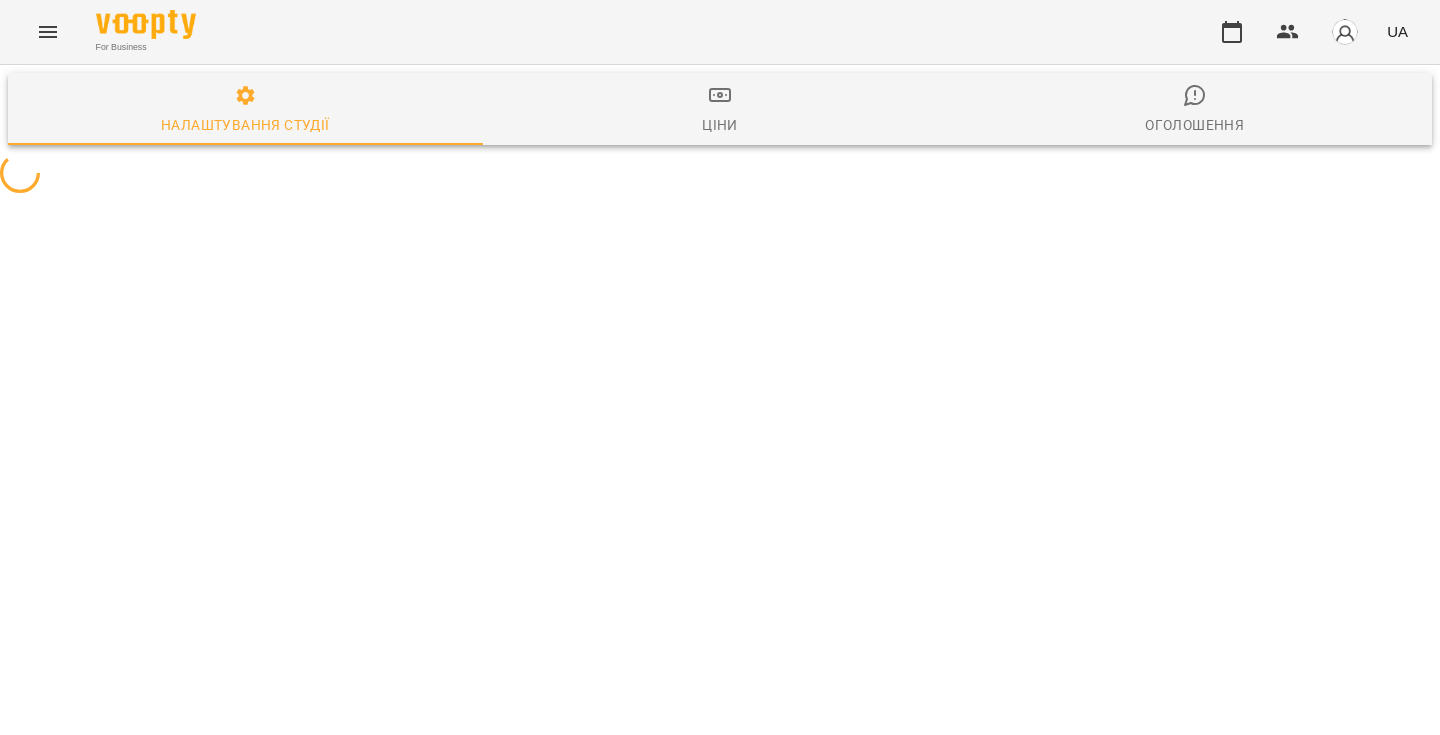 scroll, scrollTop: 0, scrollLeft: 0, axis: both 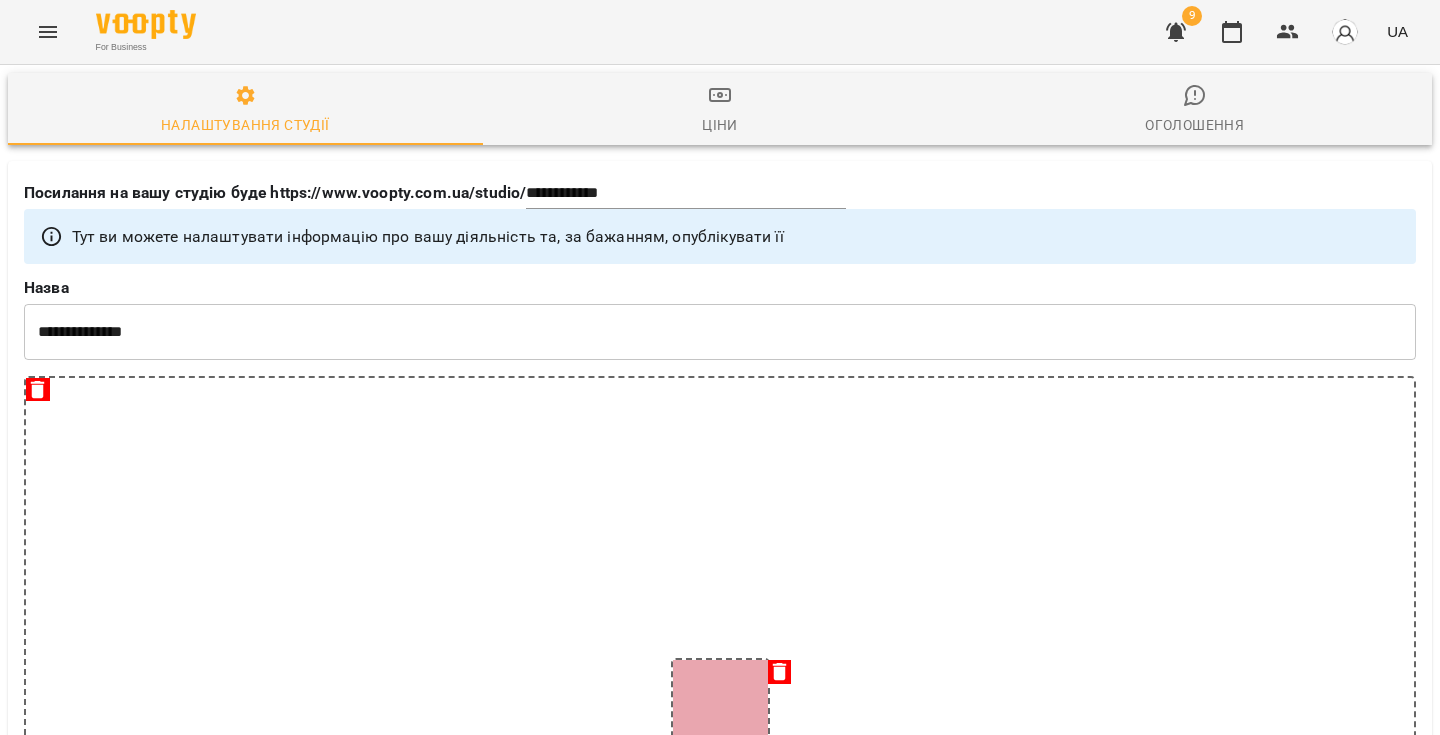 click on "**********" at bounding box center (720, 319) 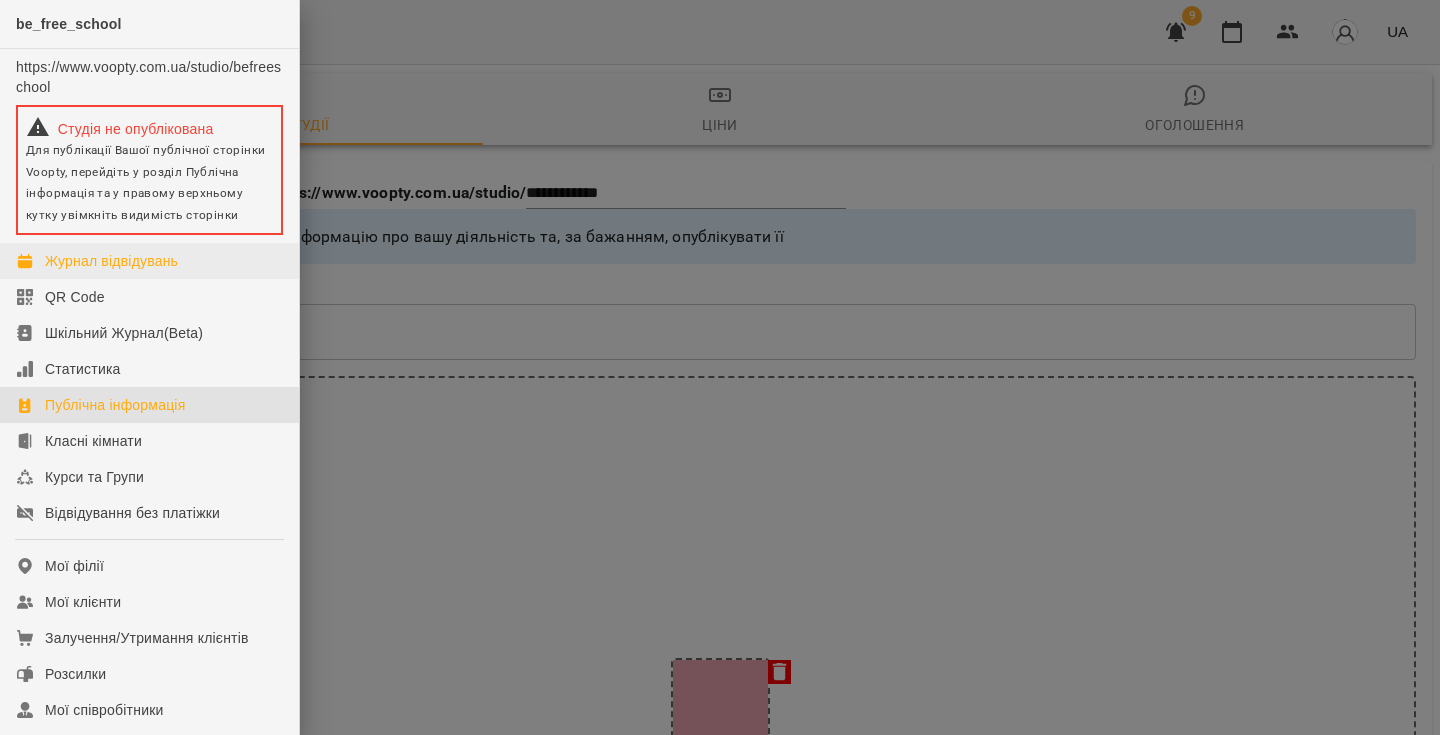 click on "Журнал відвідувань" at bounding box center (111, 261) 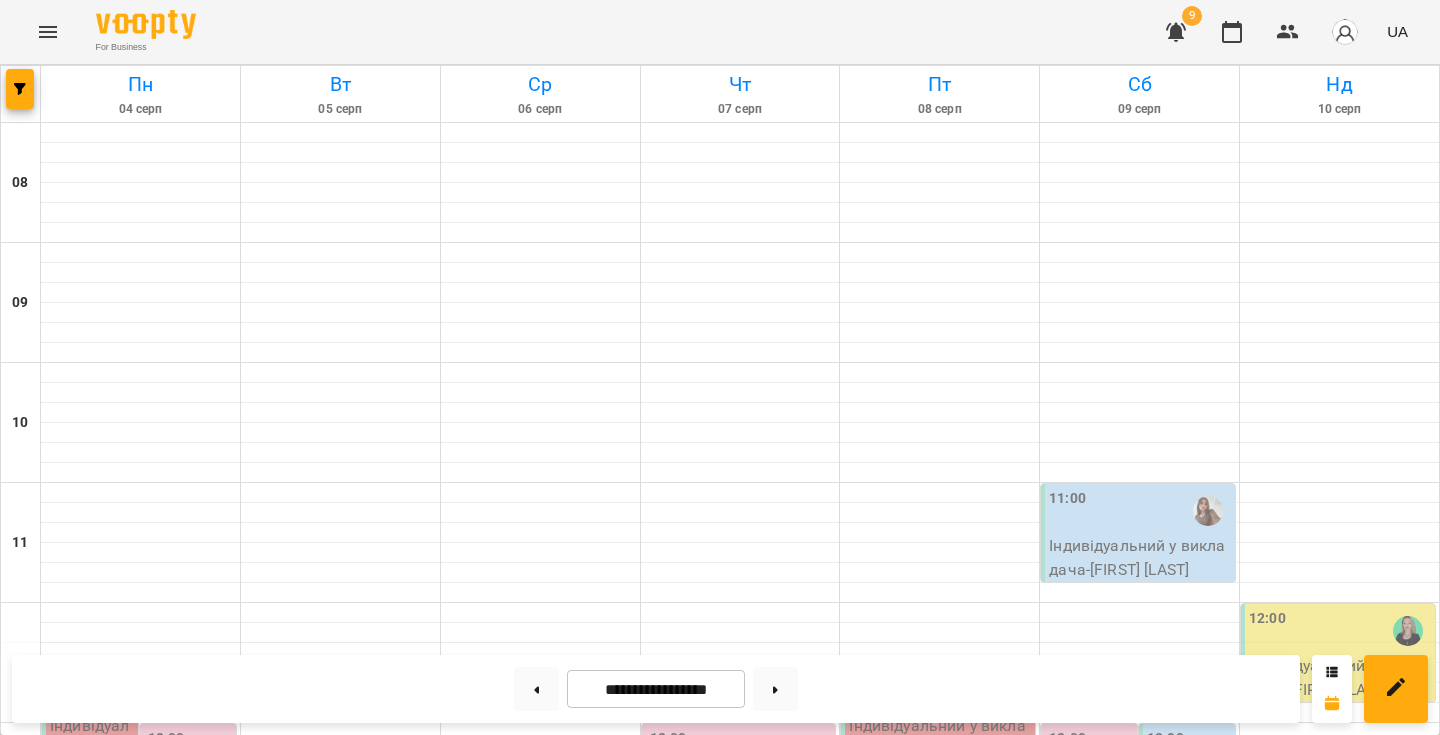 scroll, scrollTop: 1168, scrollLeft: 0, axis: vertical 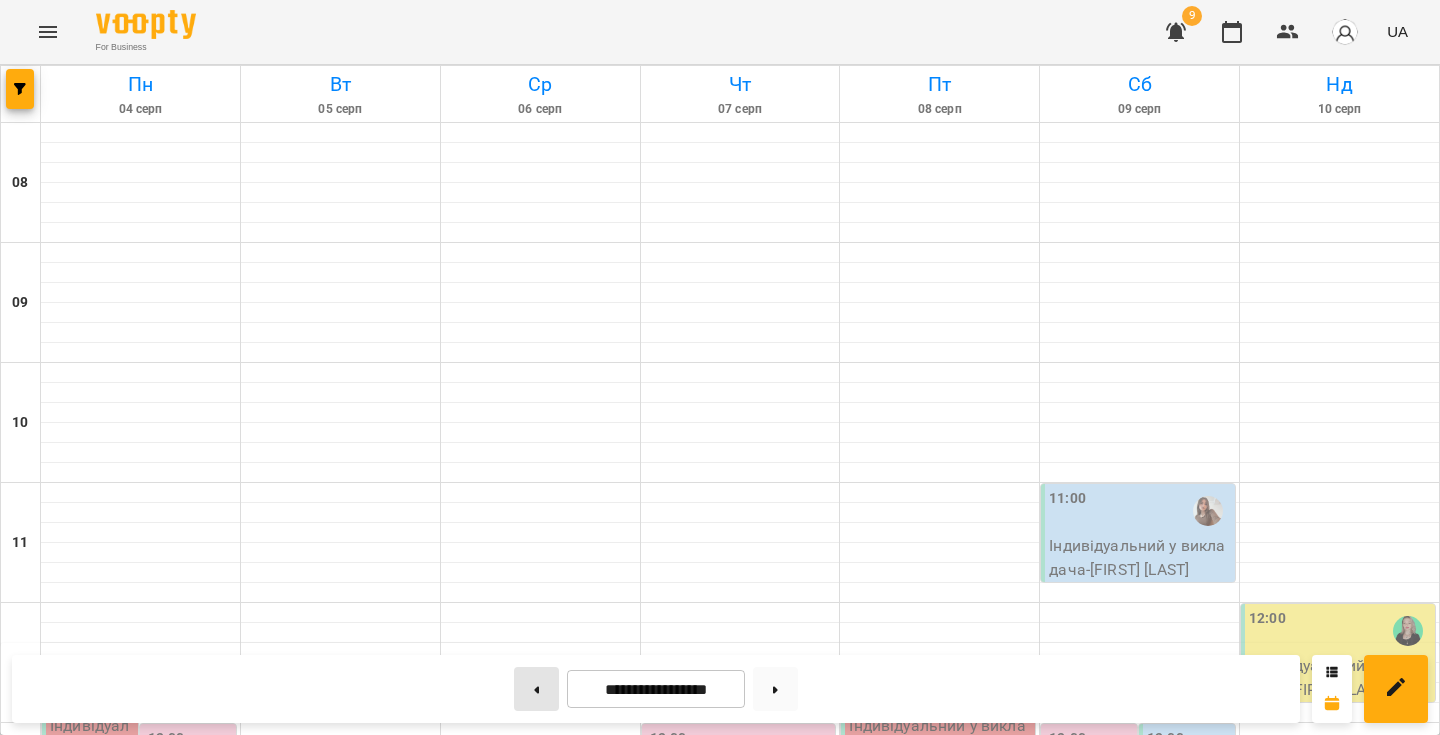 click at bounding box center (536, 689) 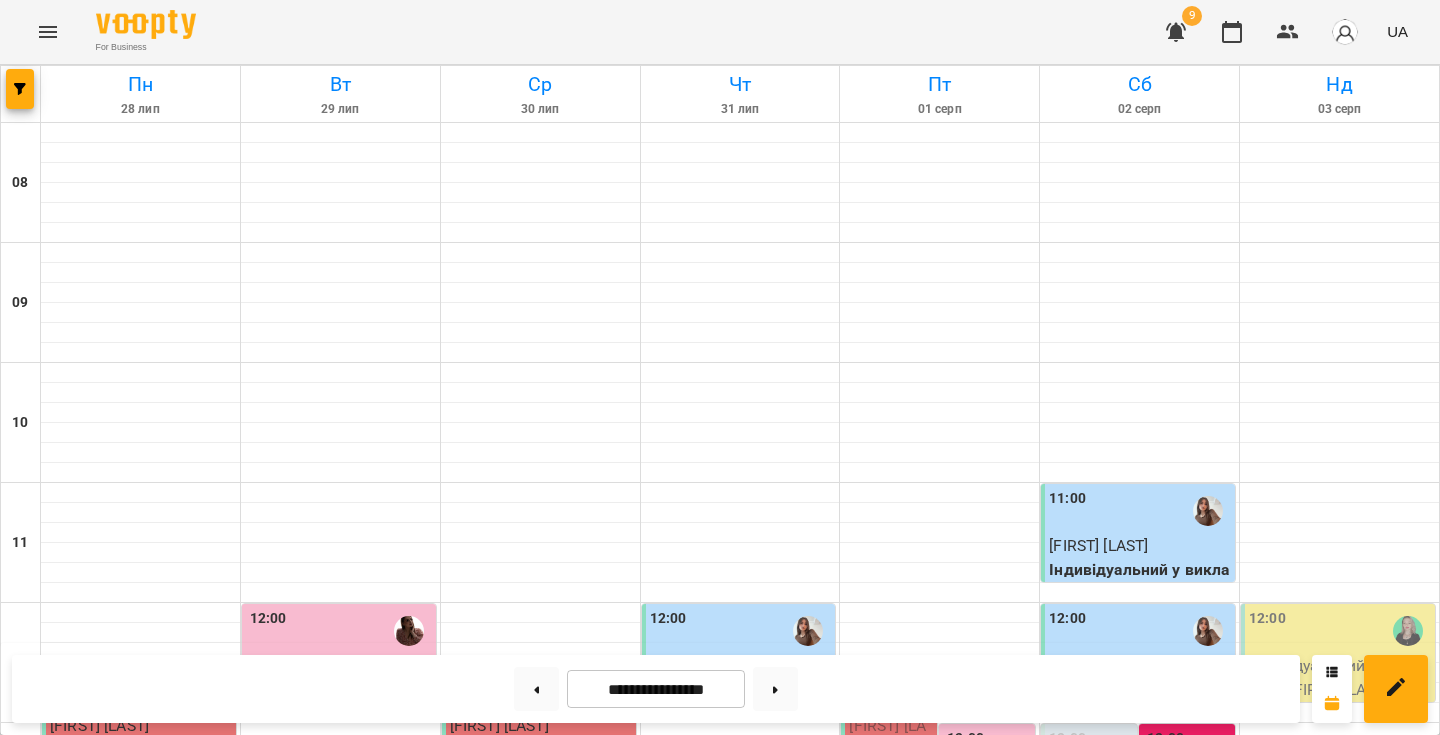 scroll, scrollTop: 995, scrollLeft: 0, axis: vertical 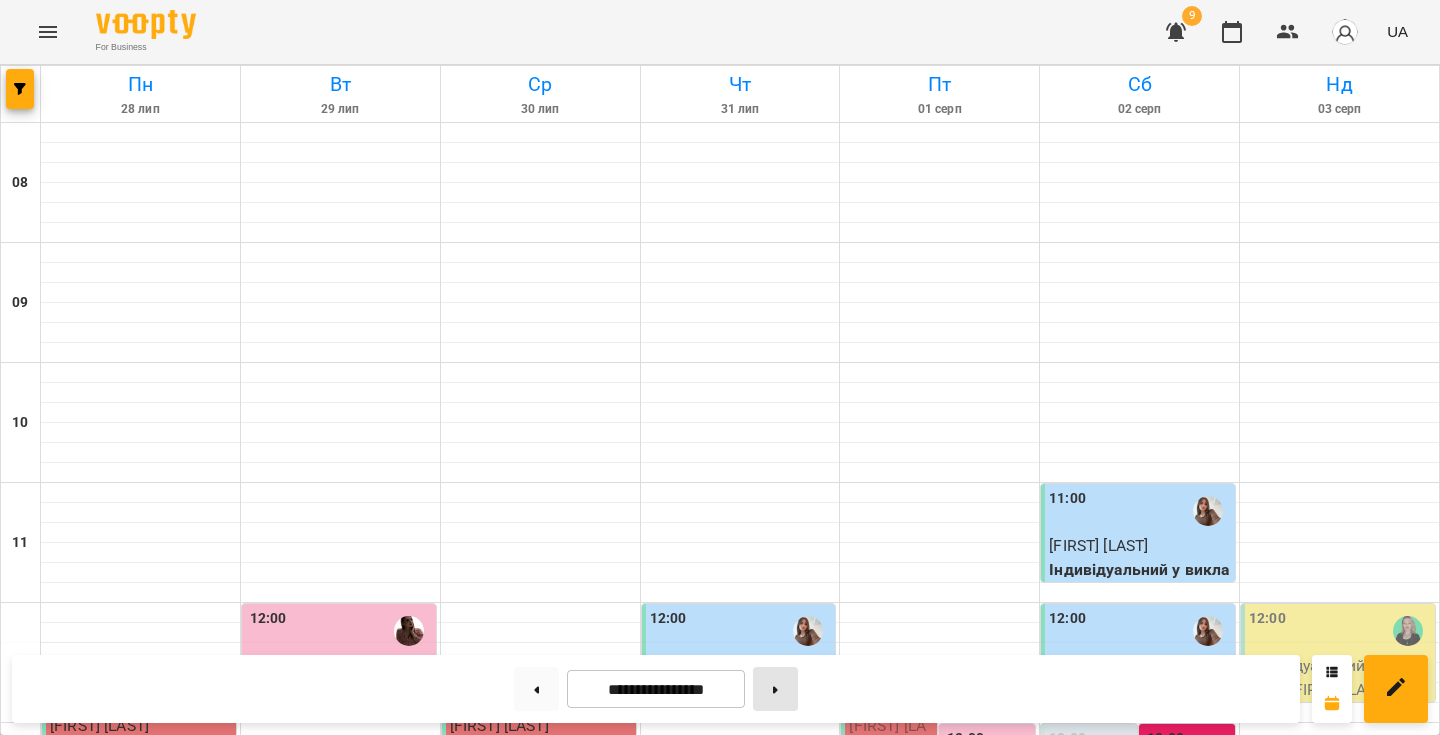click at bounding box center [775, 689] 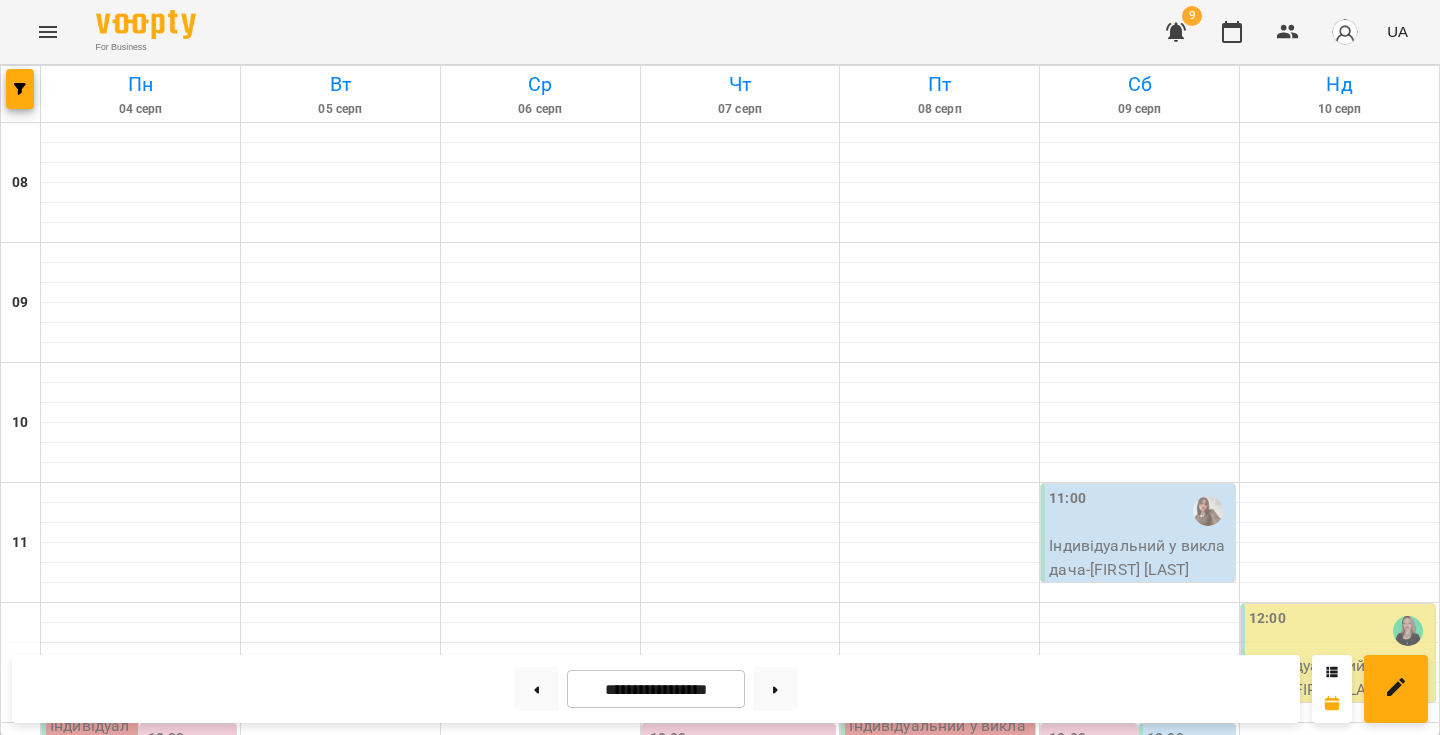 scroll, scrollTop: 671, scrollLeft: 0, axis: vertical 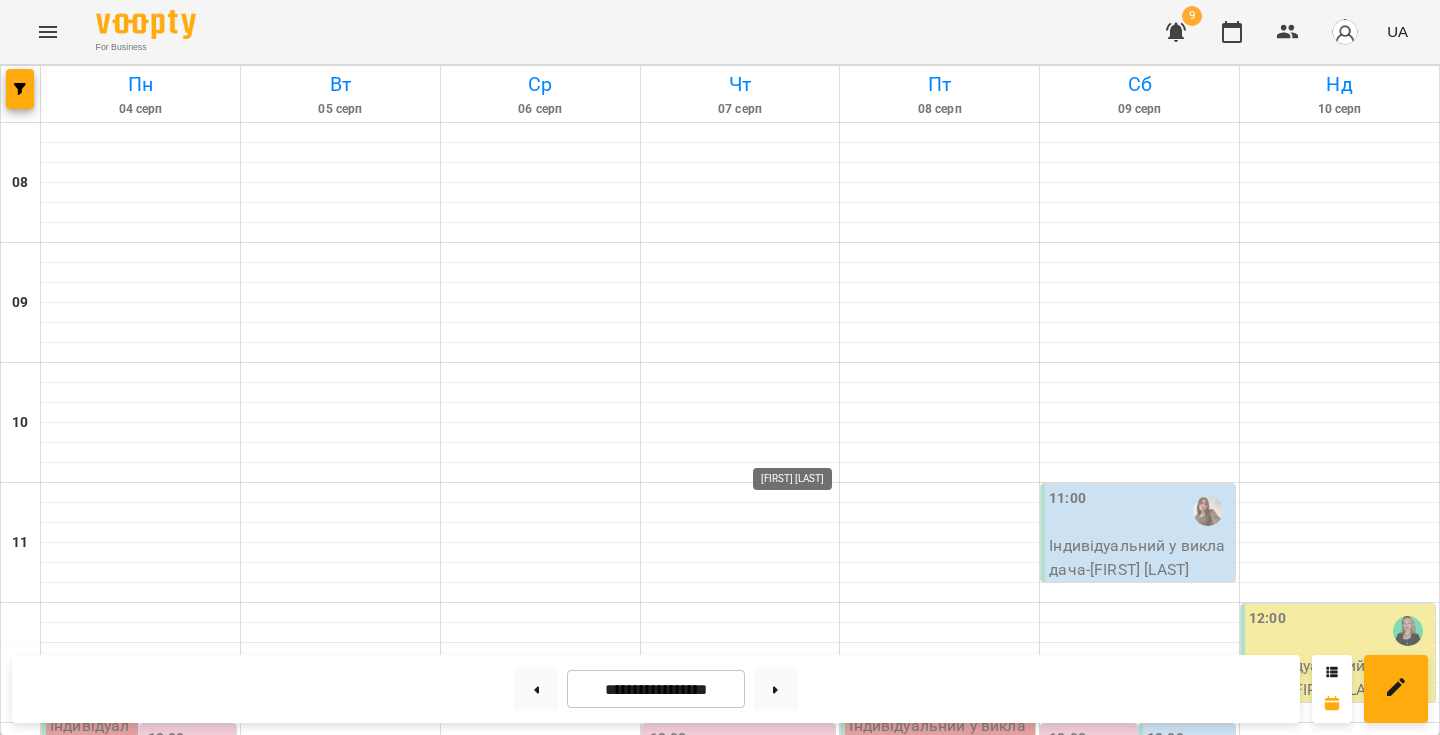 click on "[FIRST] [LAST]" at bounding box center [807, 1111] 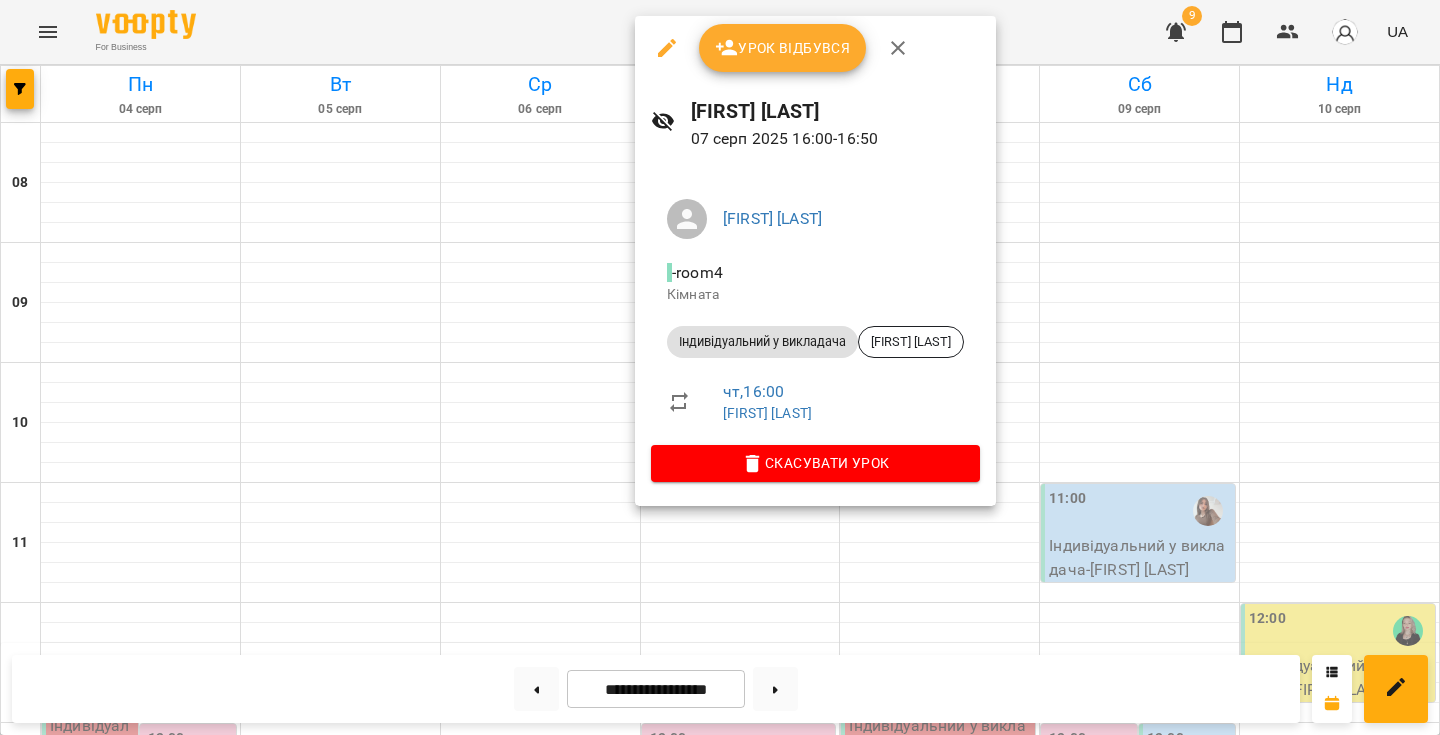 click at bounding box center (720, 367) 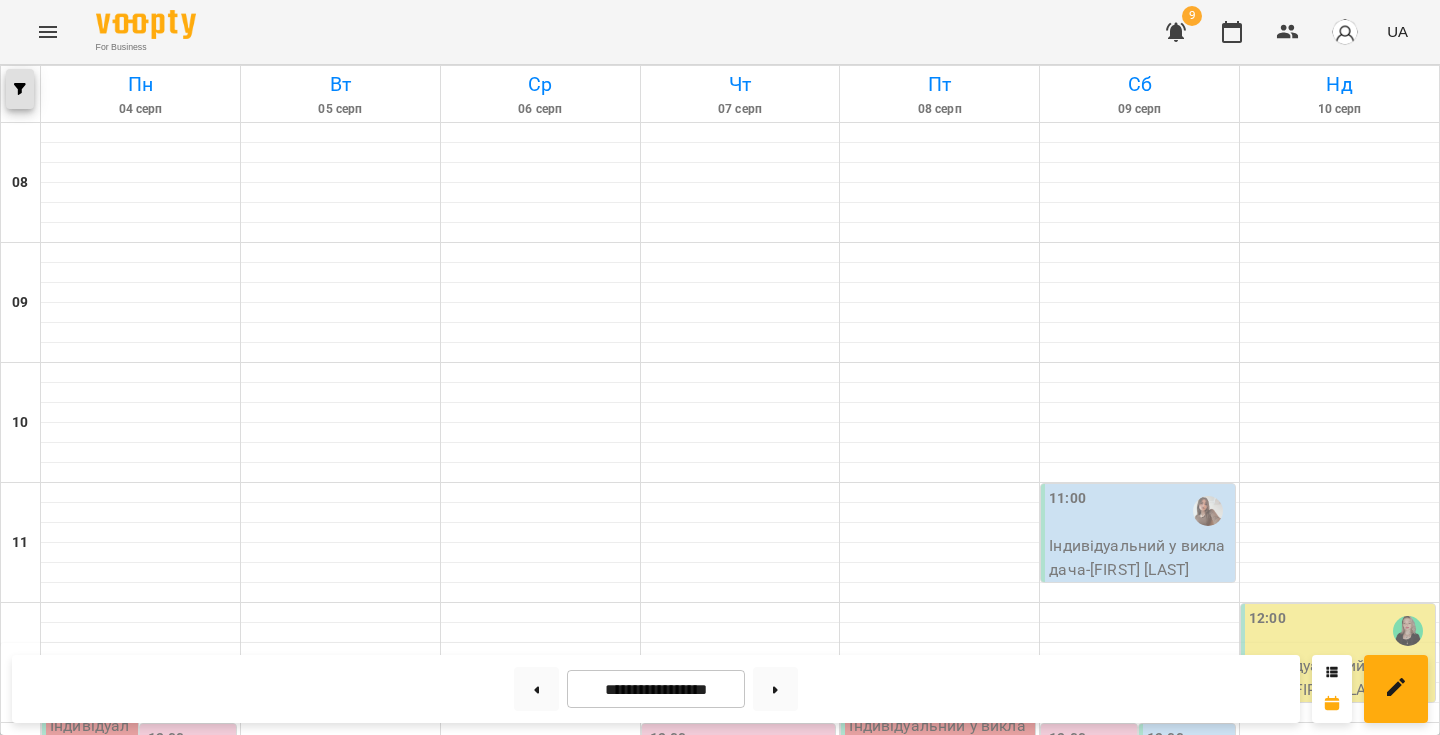 click at bounding box center [20, 89] 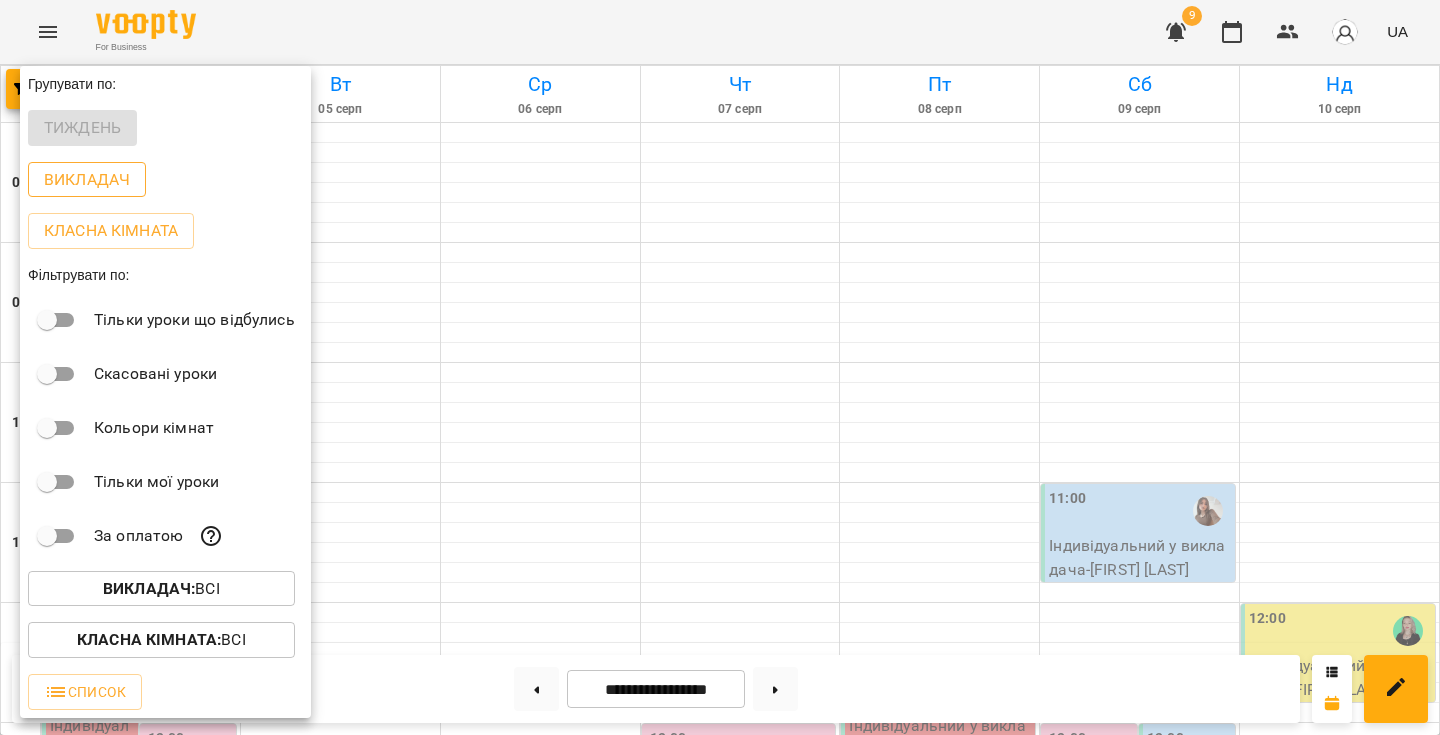 click on "Викладач" at bounding box center (87, 180) 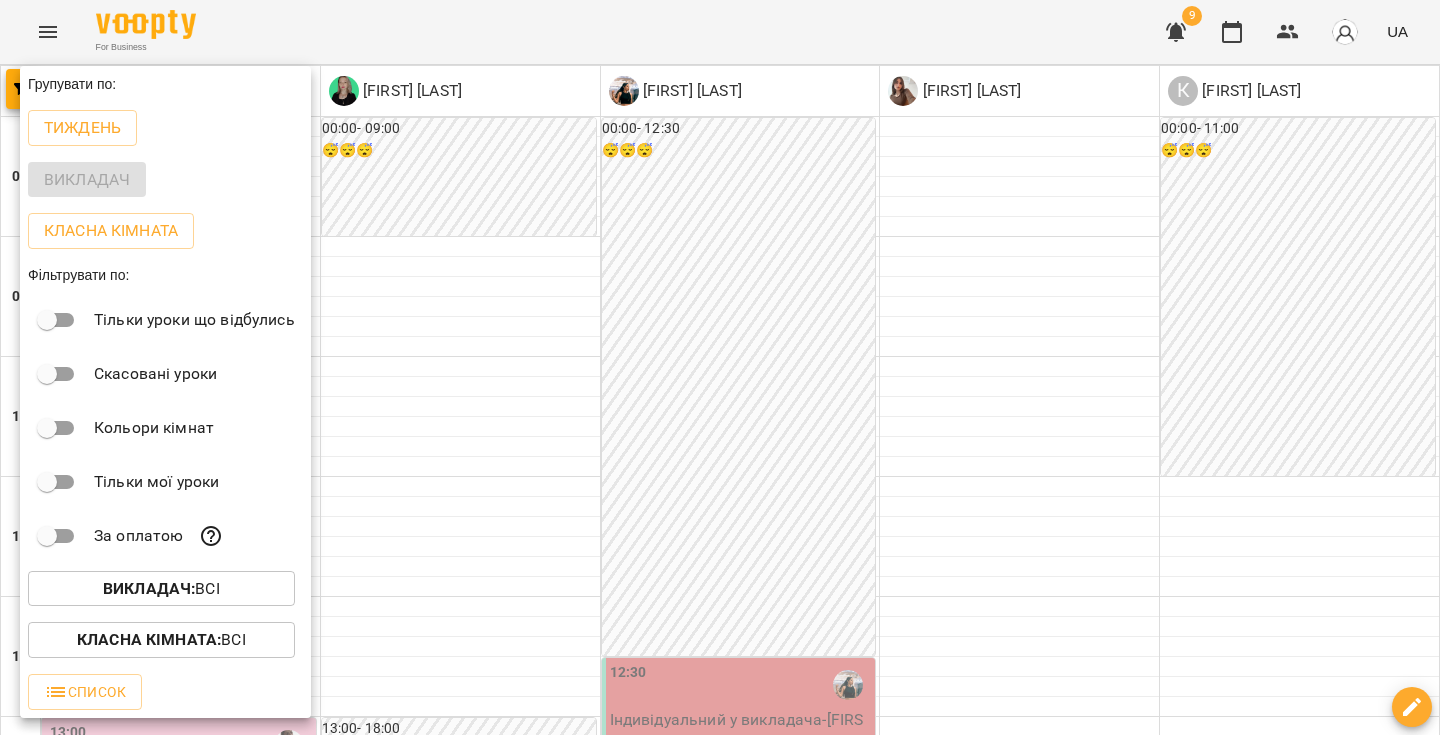 click at bounding box center (720, 367) 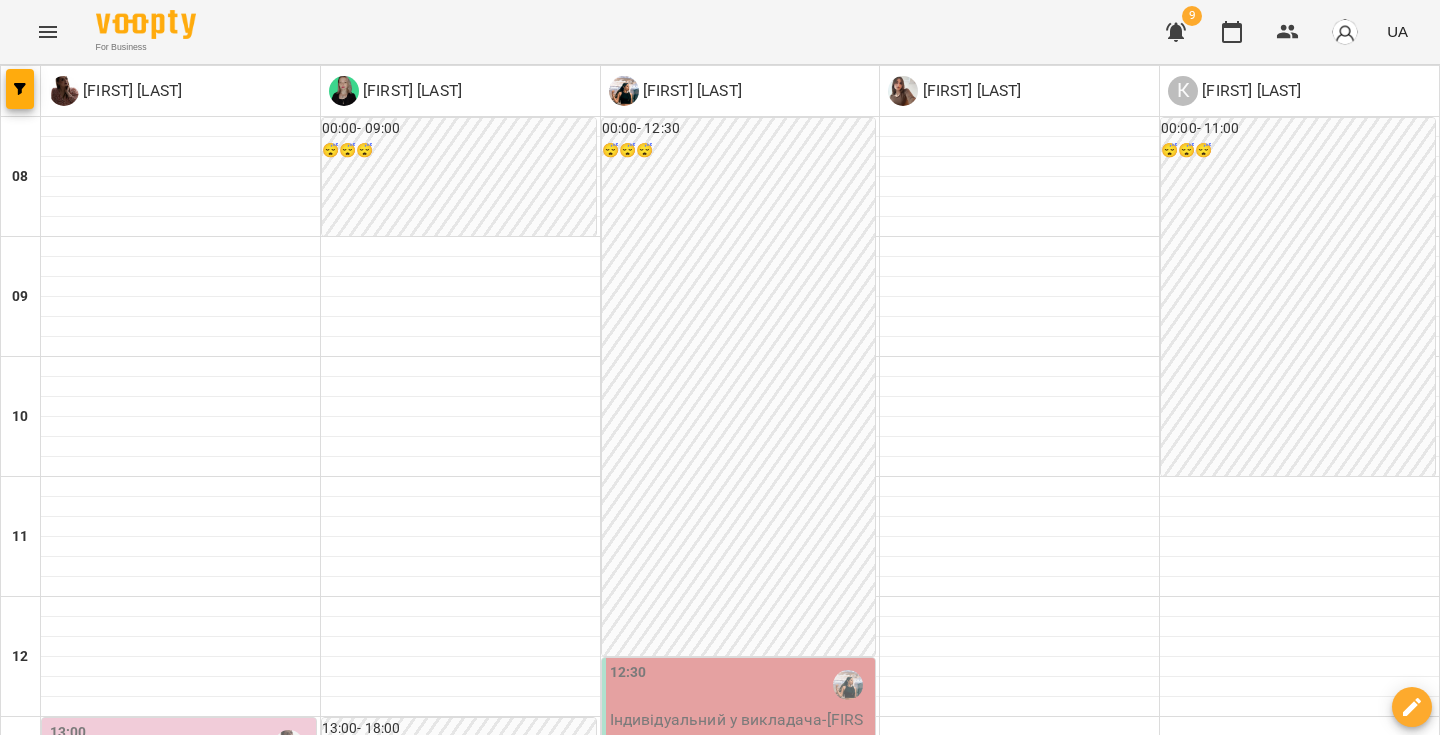 scroll, scrollTop: 1314, scrollLeft: 0, axis: vertical 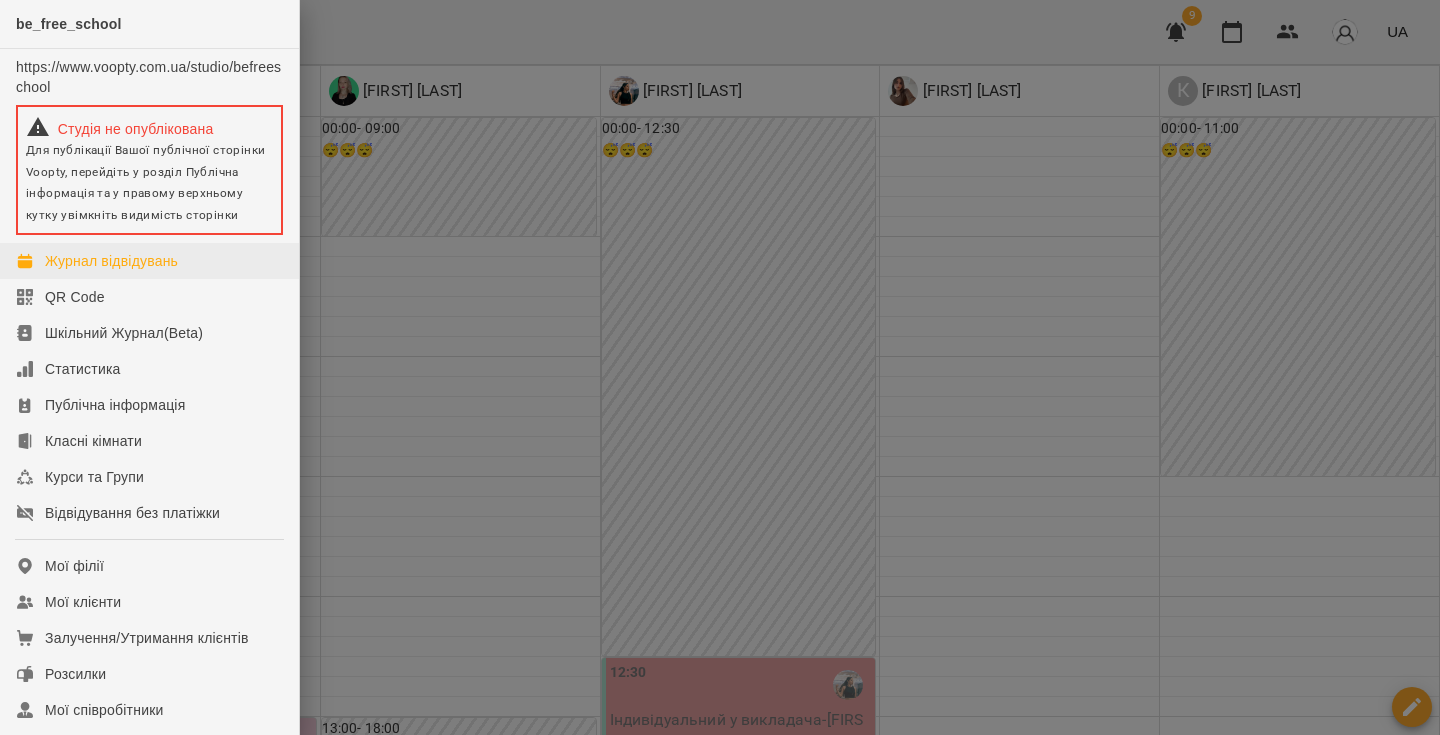 click on "Журнал відвідувань" at bounding box center (111, 261) 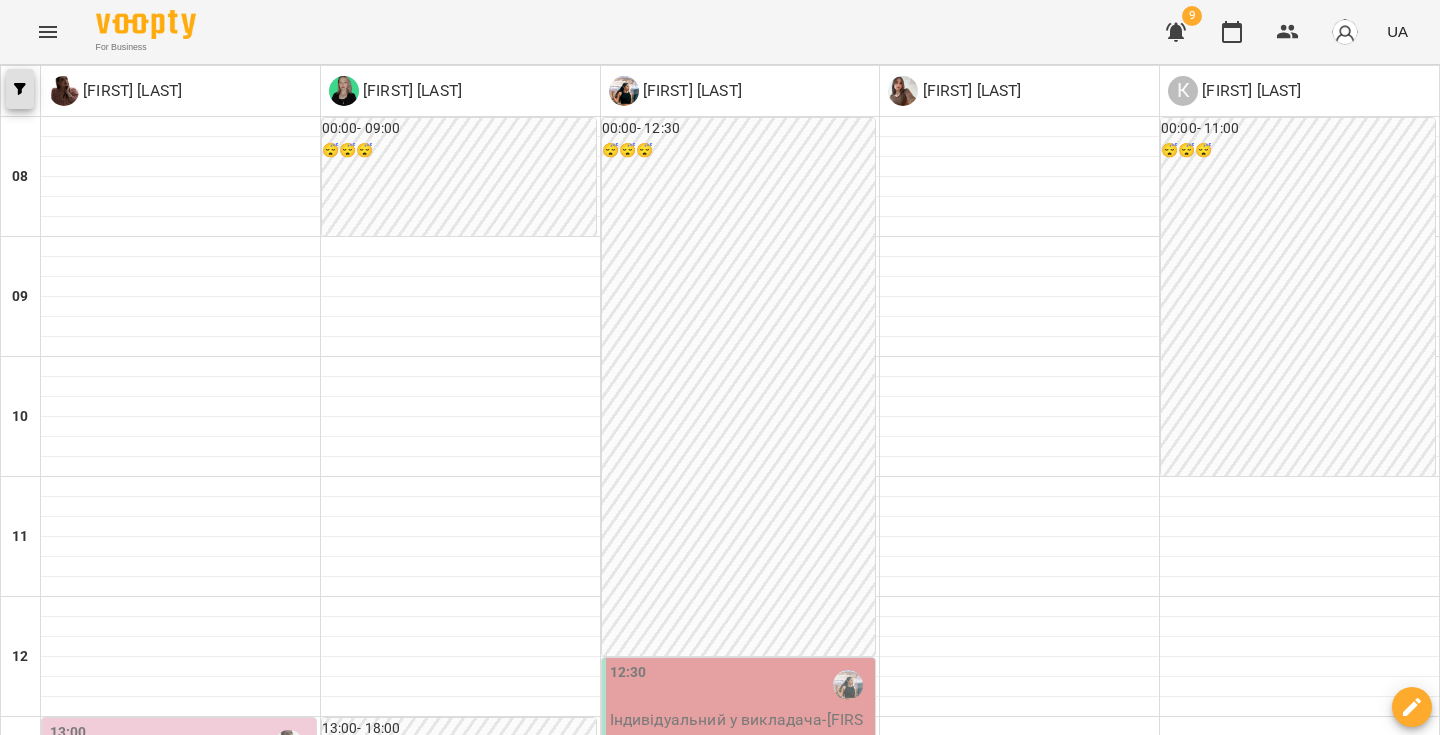 click at bounding box center (20, 89) 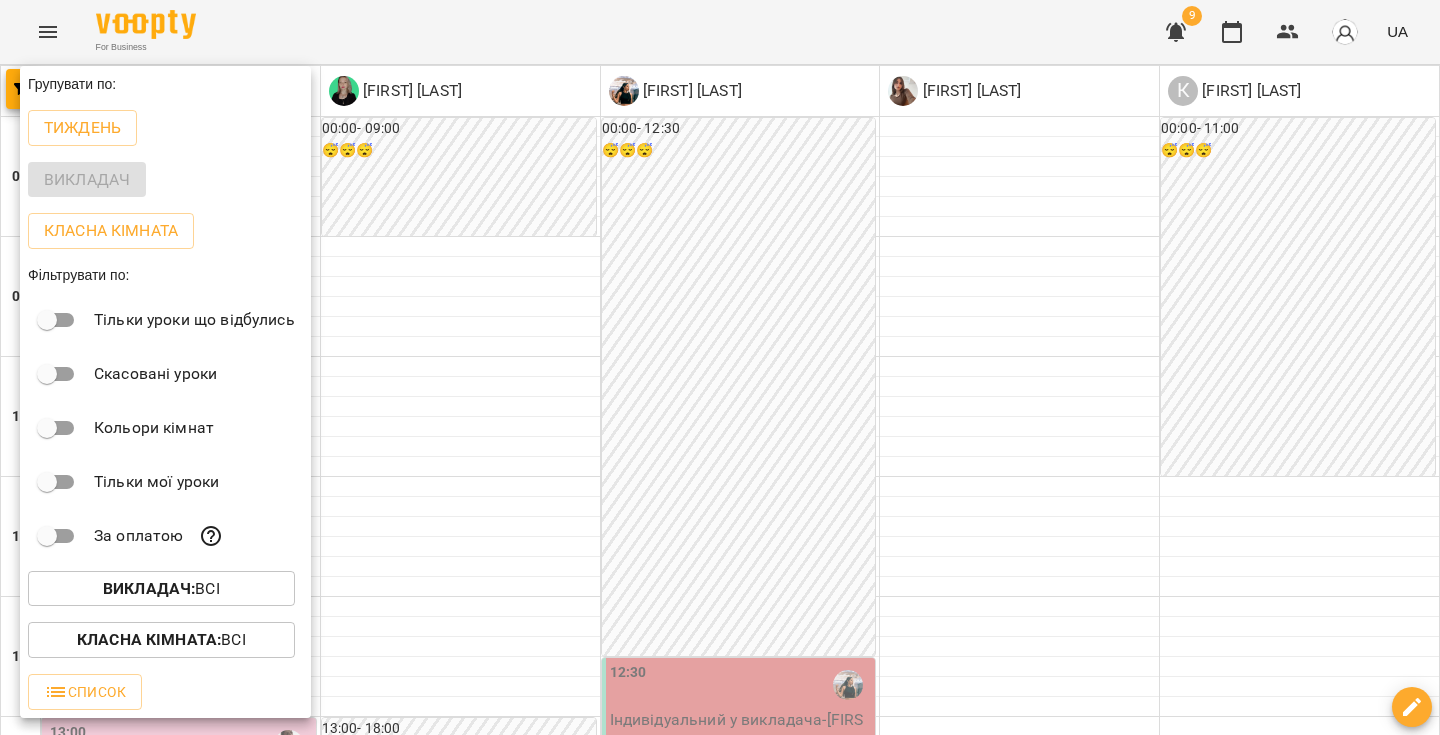 click on "Викладач" at bounding box center (165, 180) 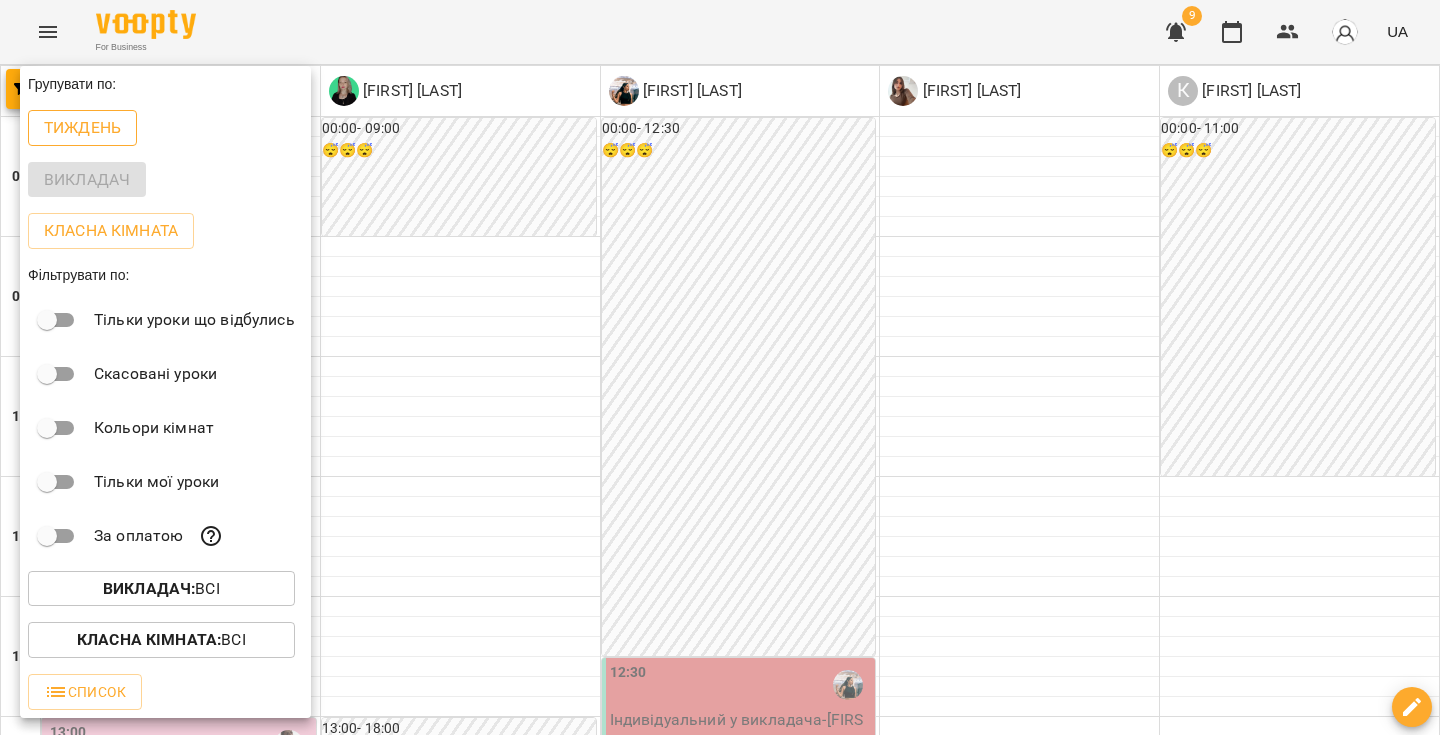 click on "Тиждень" at bounding box center (82, 128) 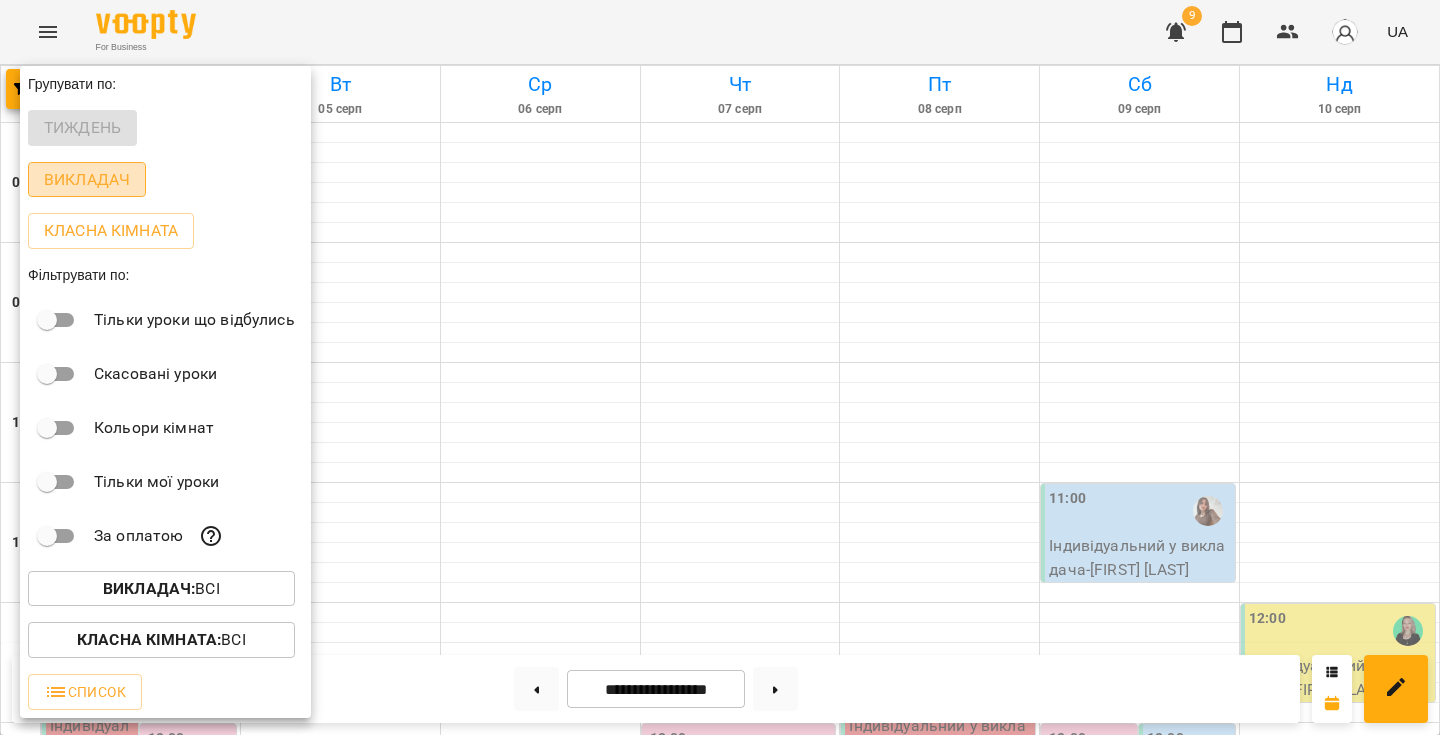 click on "Викладач" at bounding box center [87, 180] 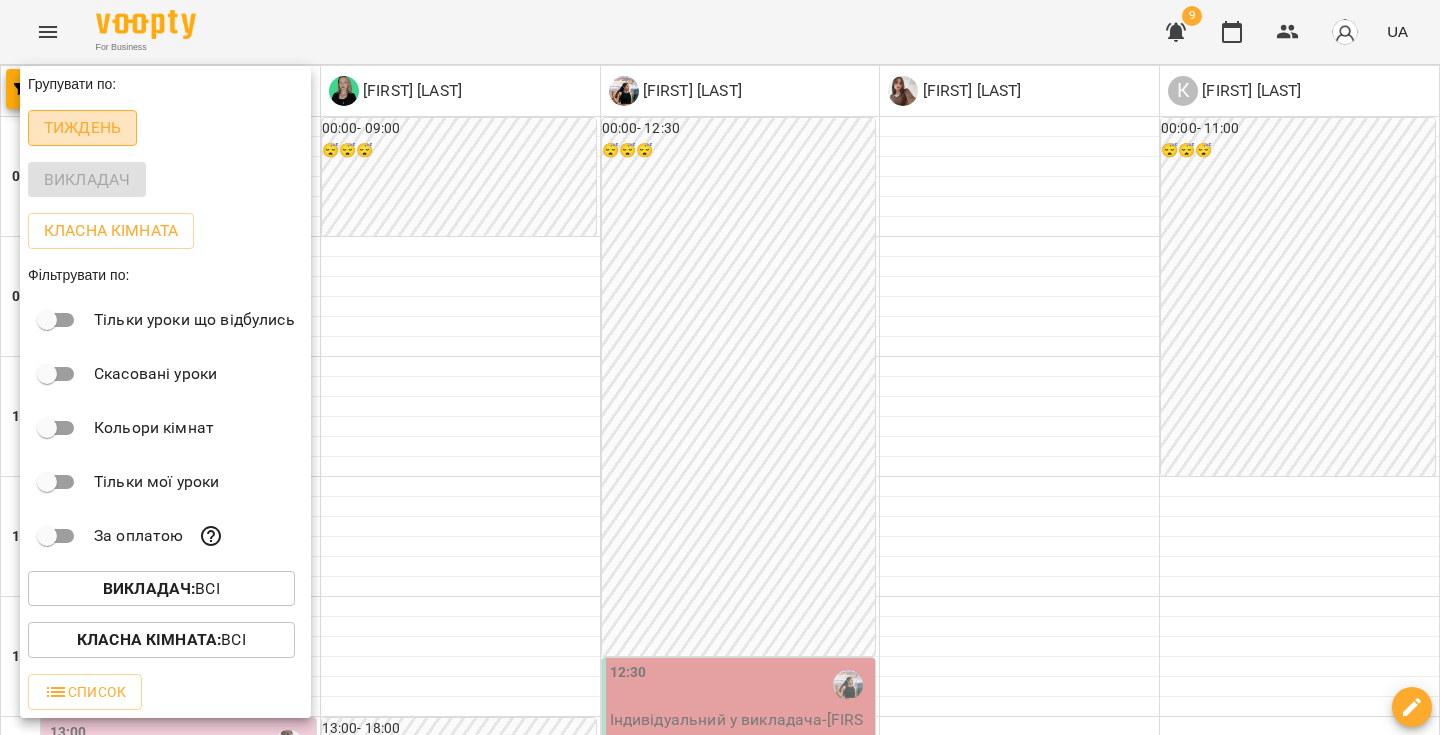 click on "Тиждень" at bounding box center [82, 128] 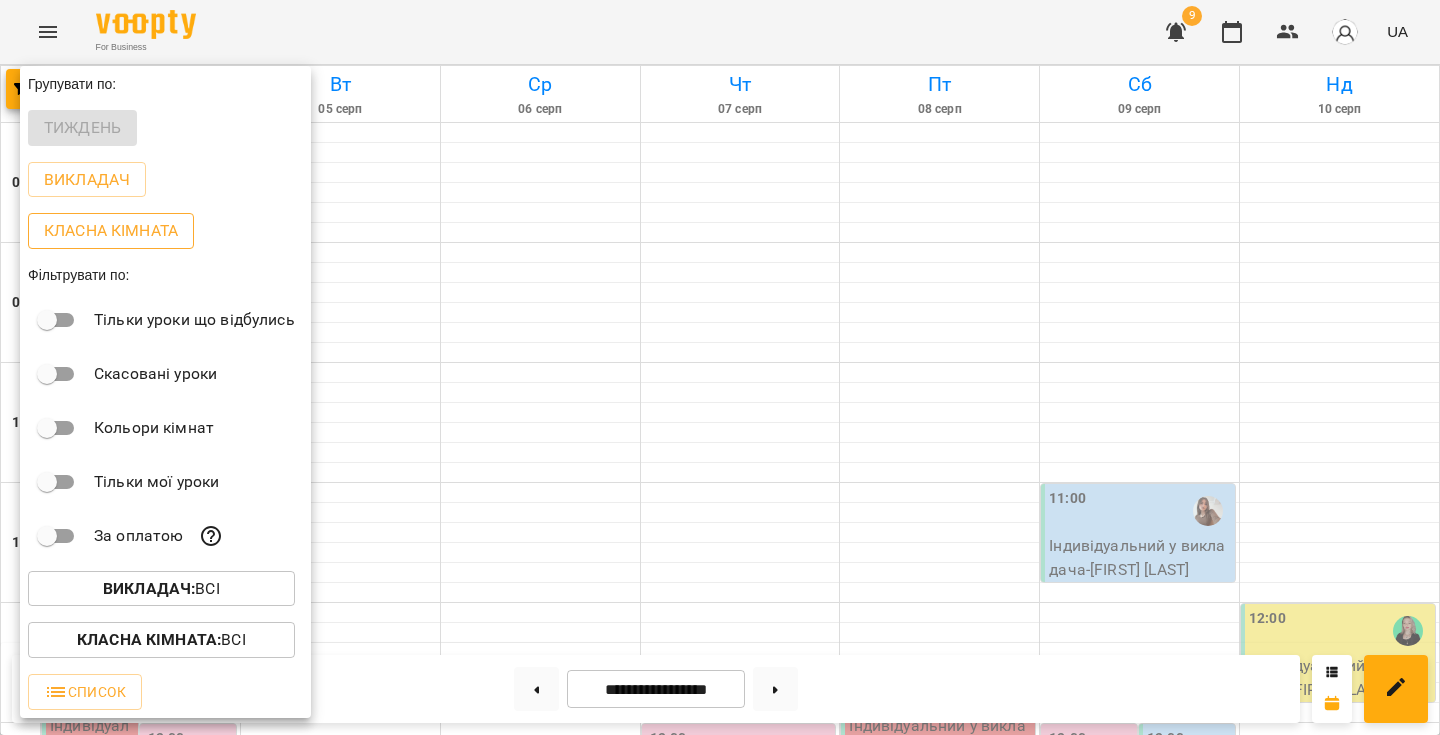 click on "Класна кімната" at bounding box center (111, 231) 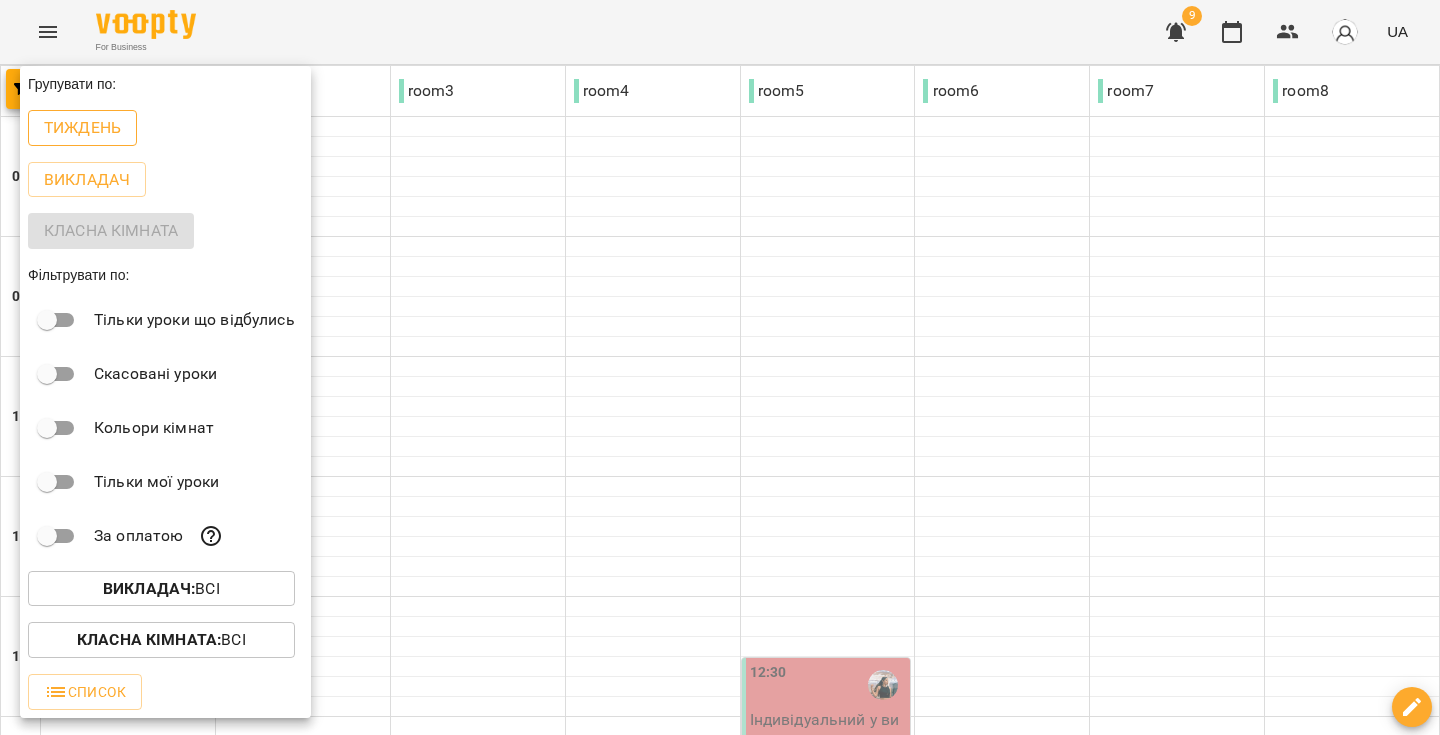 click on "Тиждень" at bounding box center [82, 128] 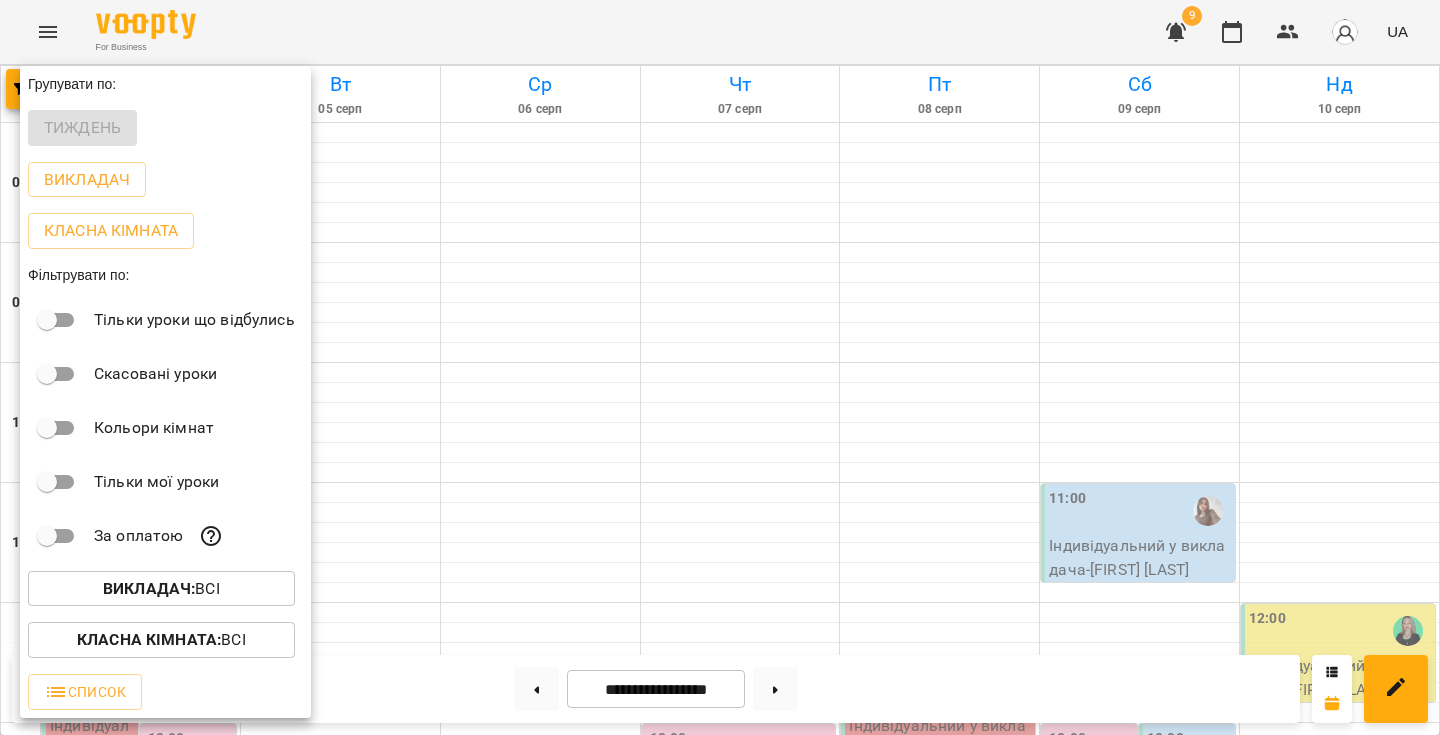 click on "Викладач :" at bounding box center (149, 588) 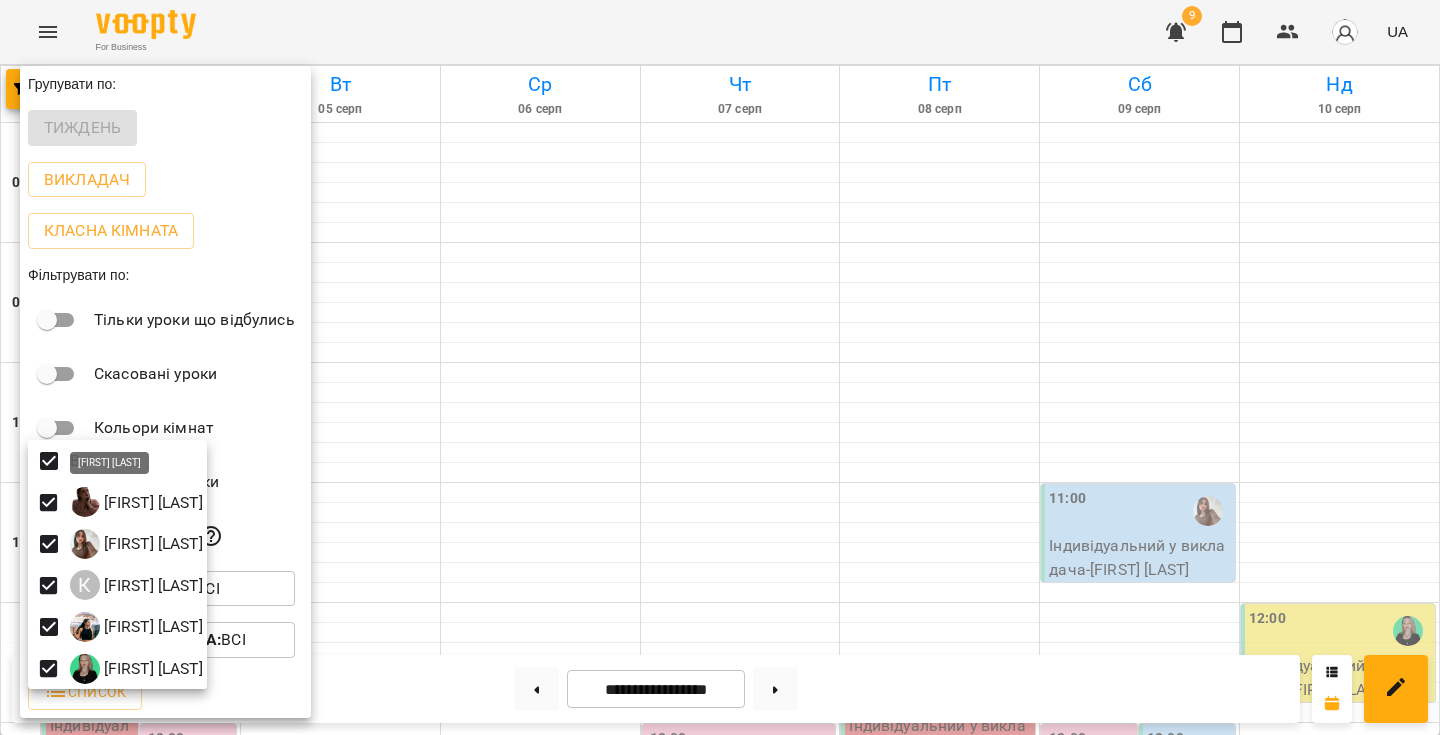 scroll, scrollTop: 4, scrollLeft: 0, axis: vertical 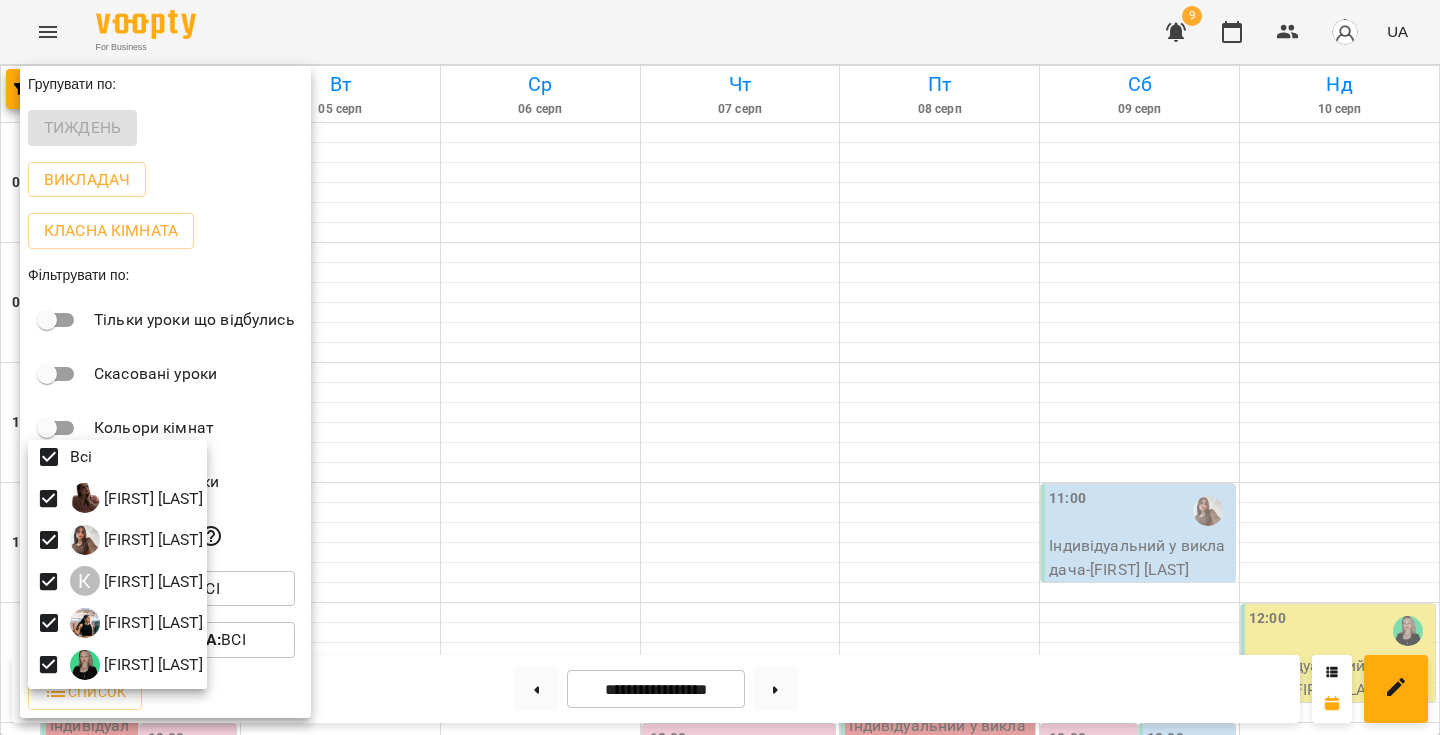 click at bounding box center (720, 367) 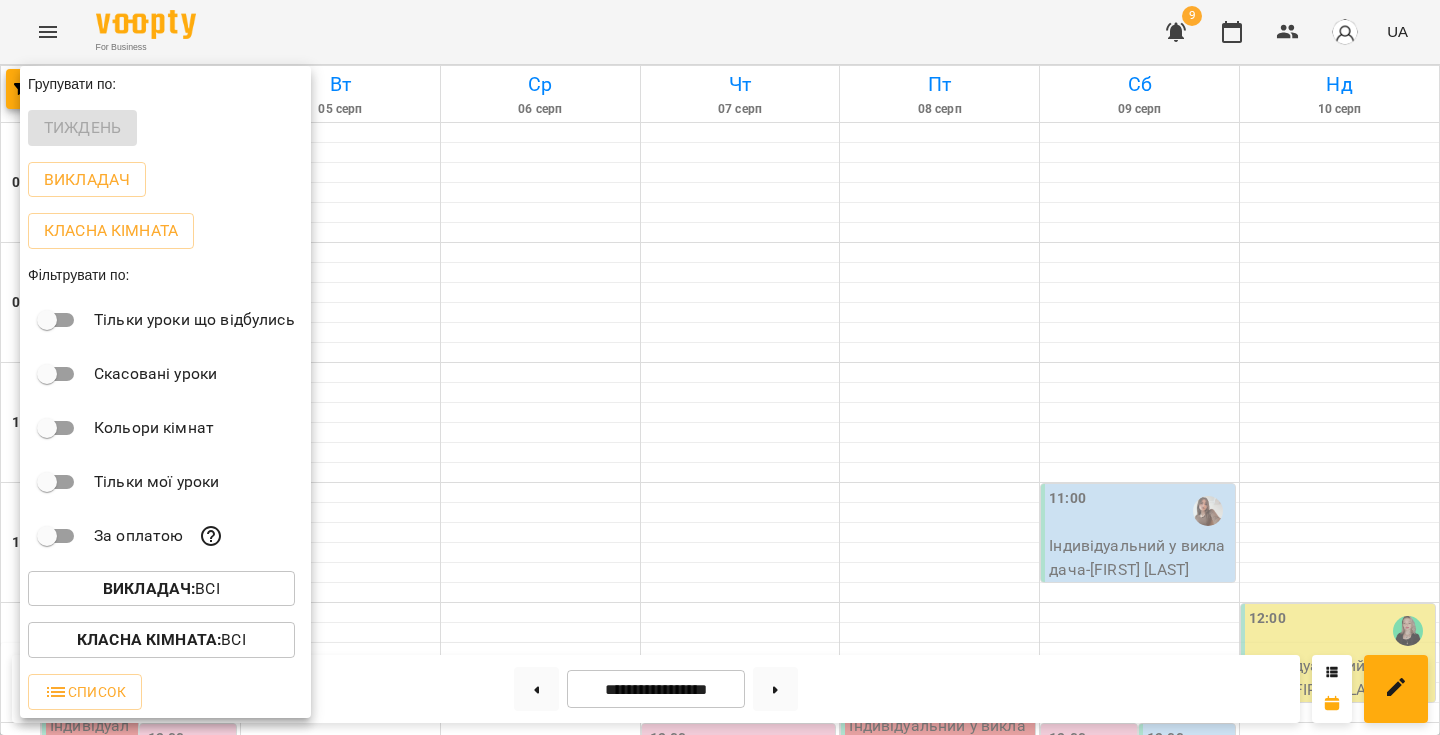 click on "Класна кімната :" at bounding box center (149, 639) 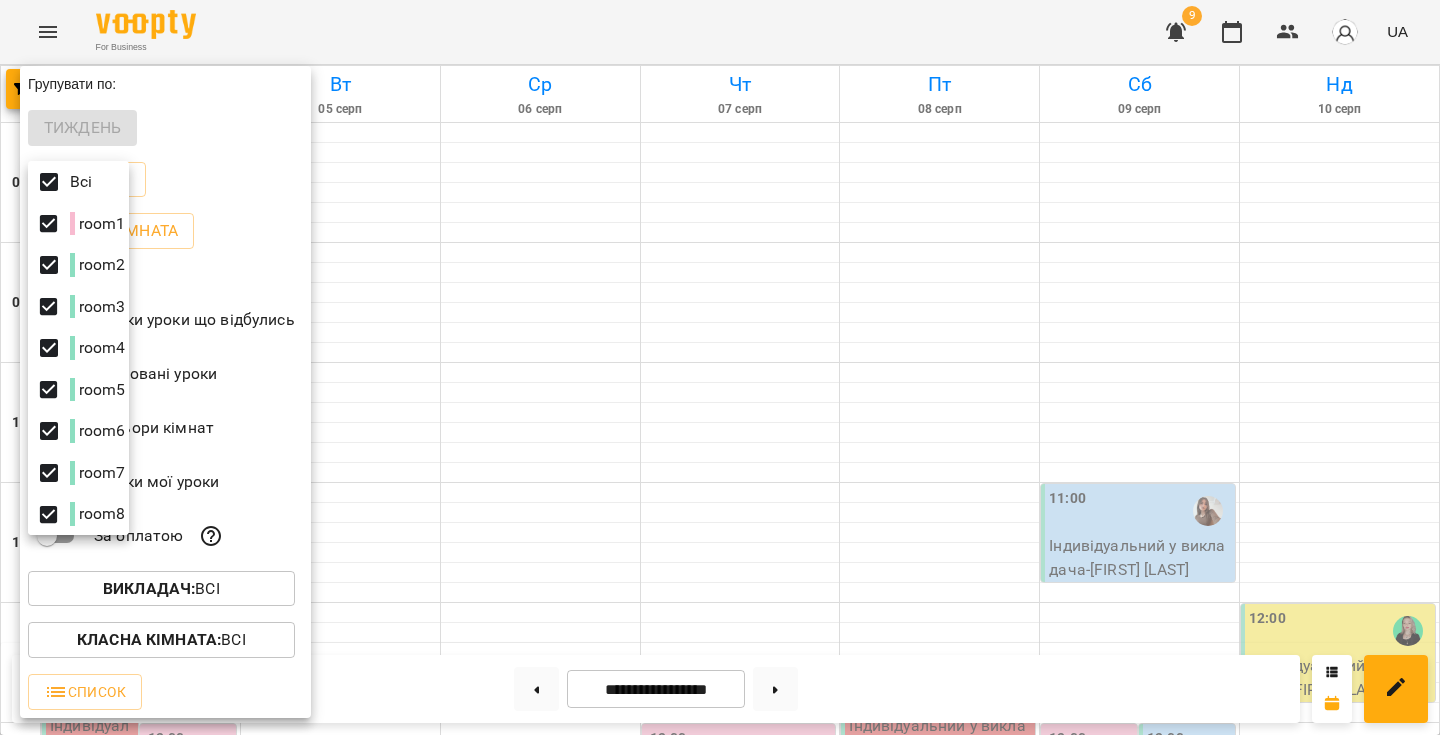 click at bounding box center (720, 367) 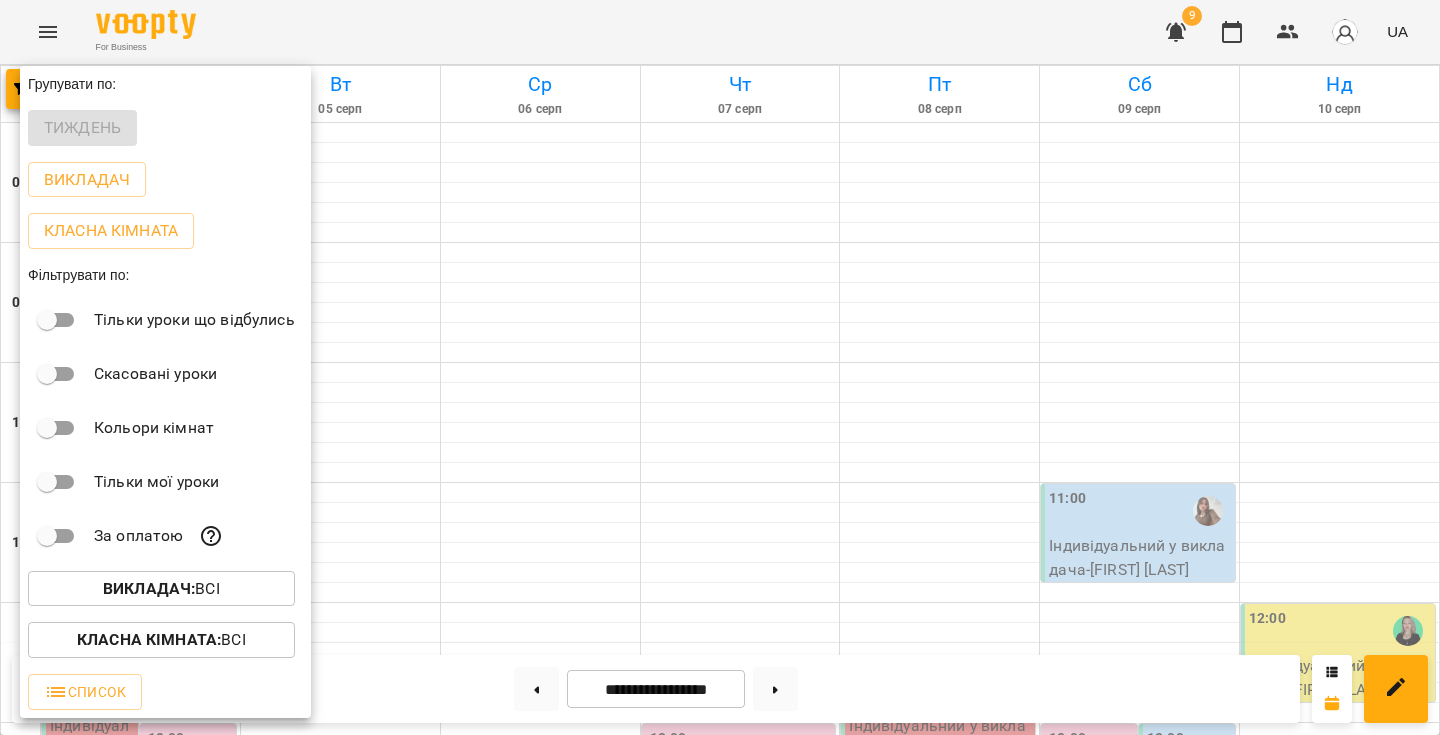 click on "Список" at bounding box center [85, 692] 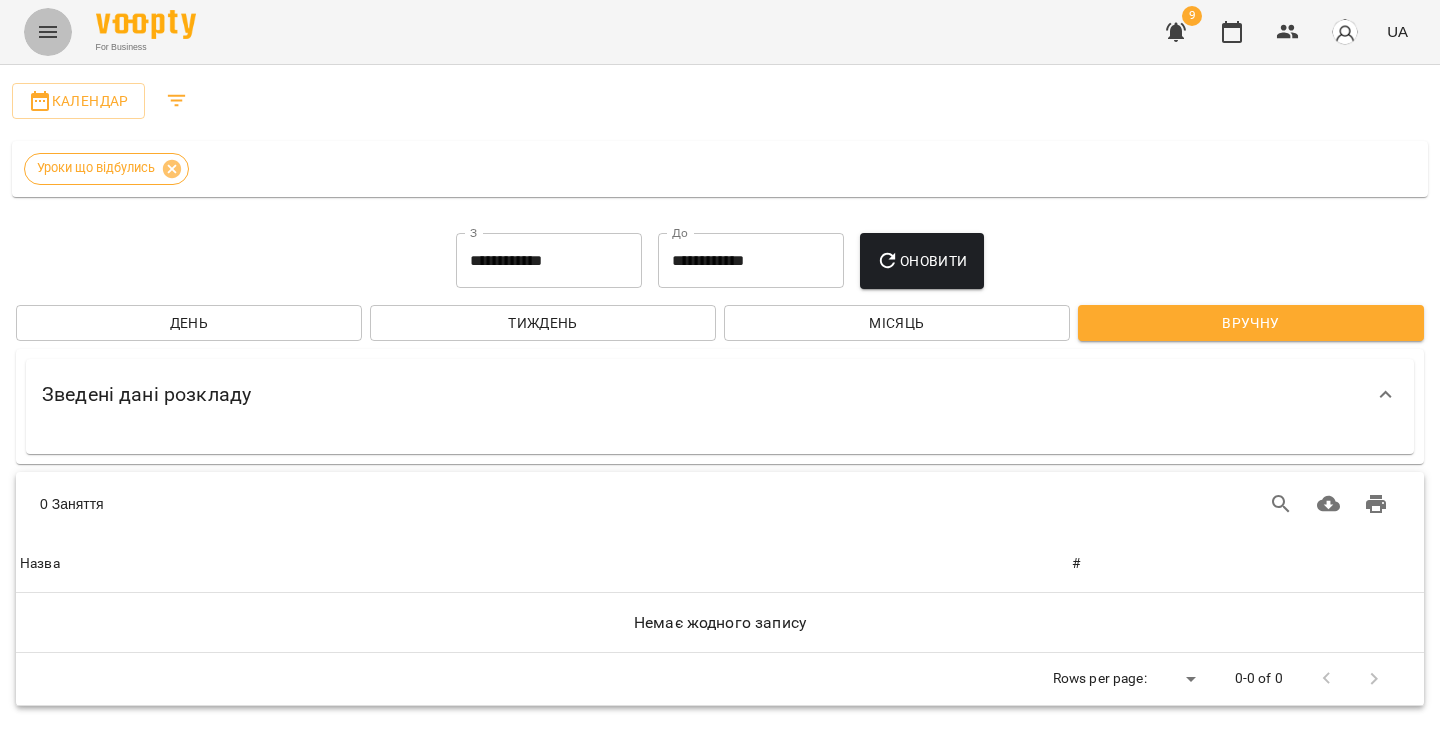 click 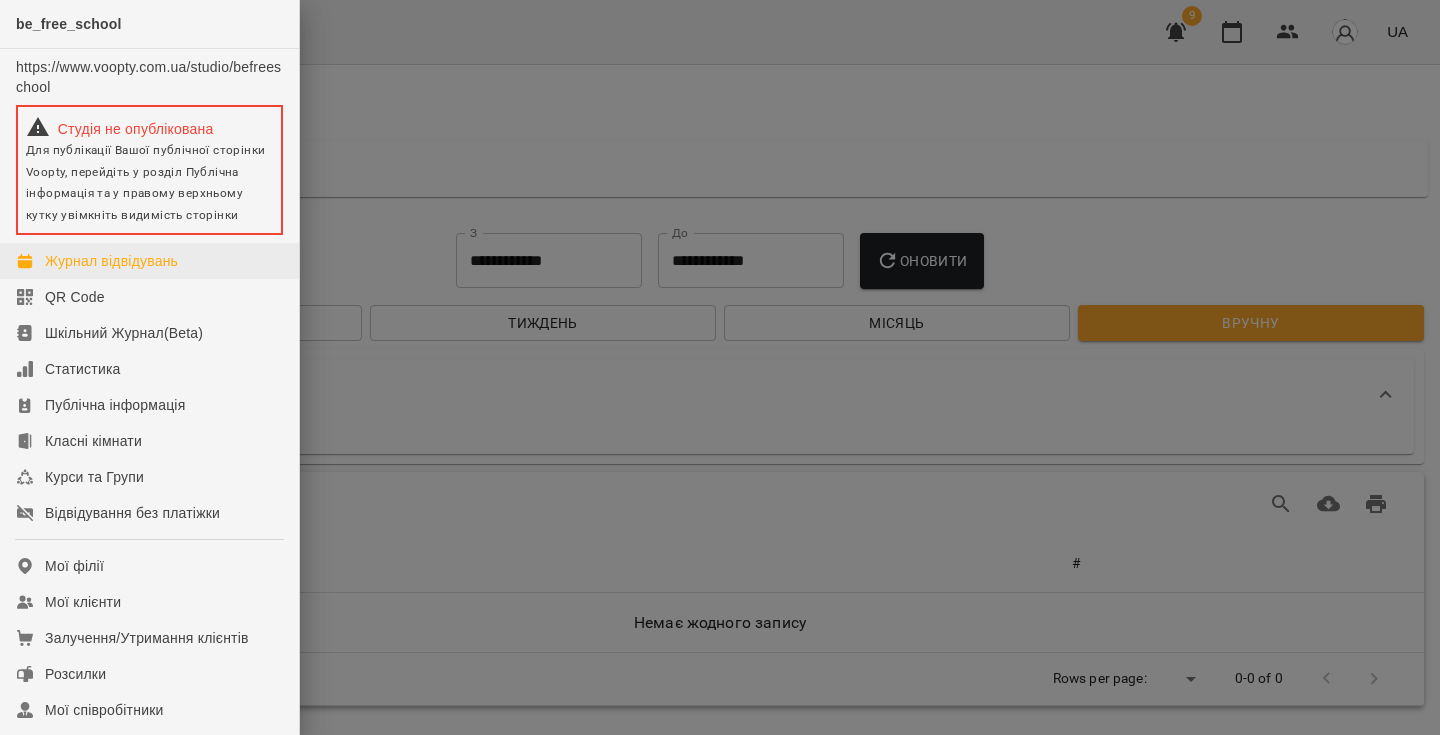 click on "Журнал відвідувань" at bounding box center (111, 261) 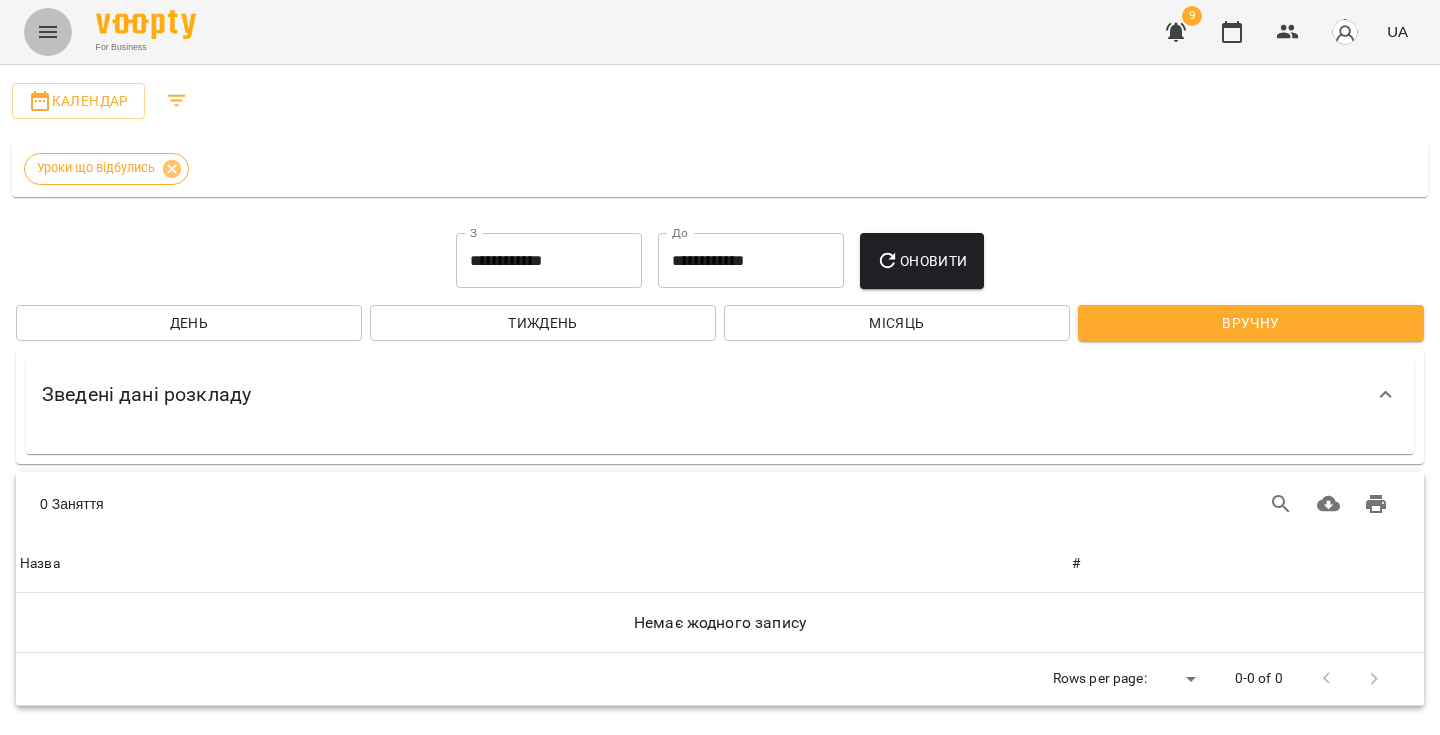 click 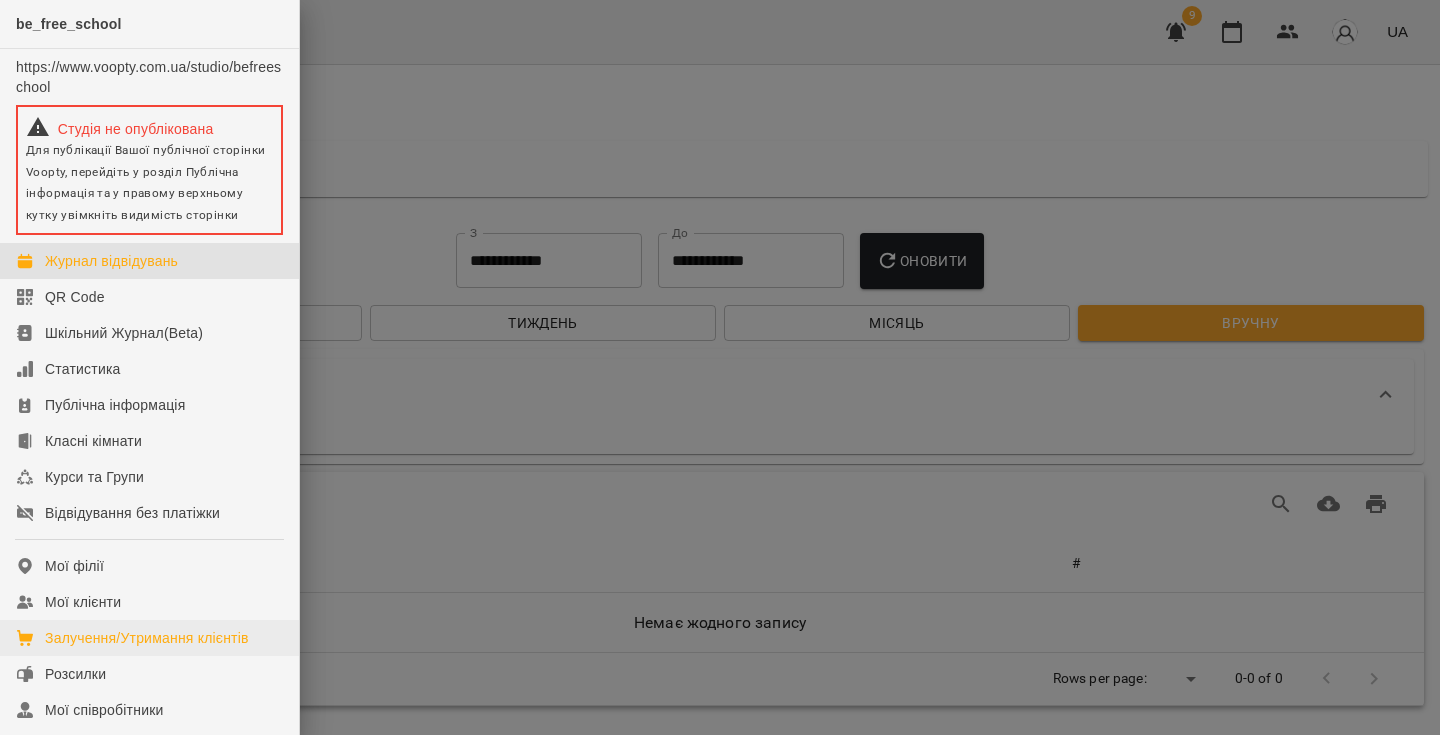scroll, scrollTop: 348, scrollLeft: 0, axis: vertical 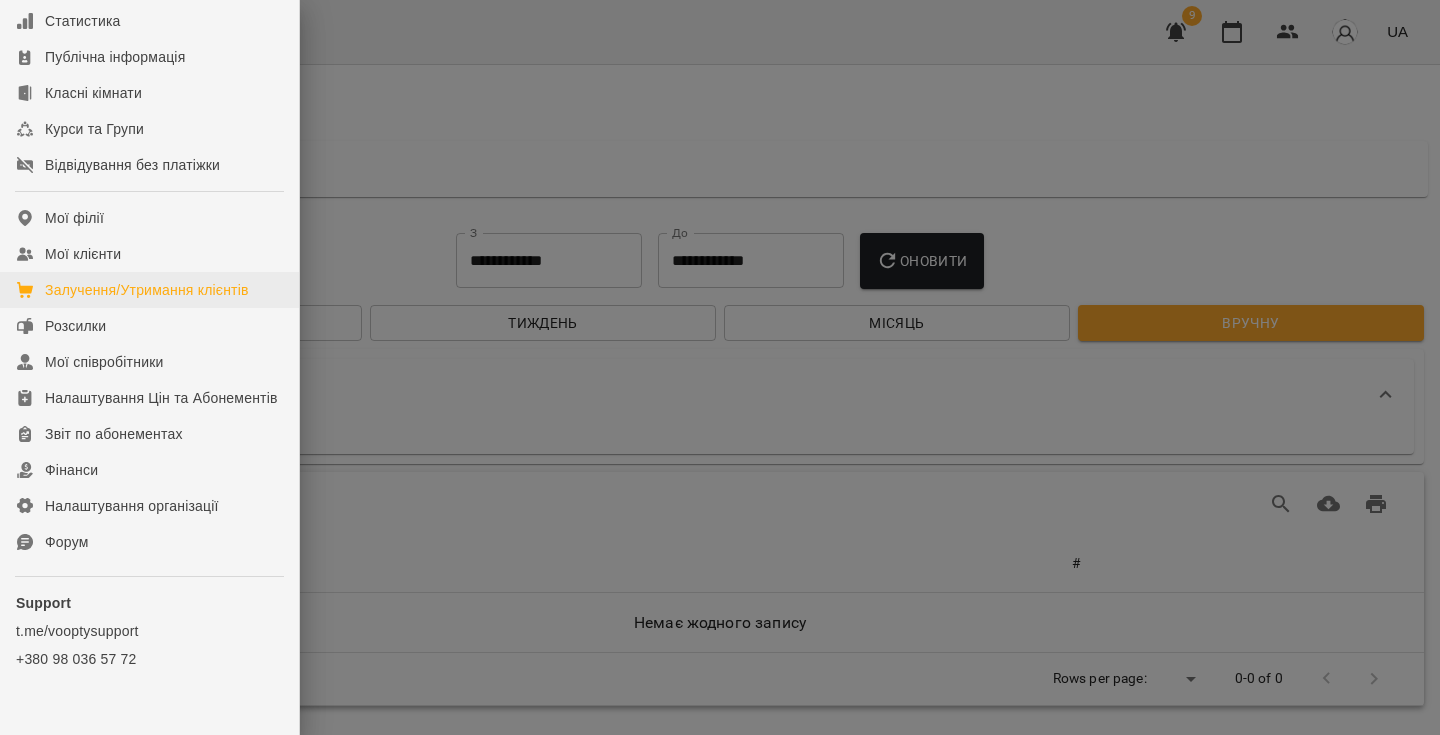 click on "Залучення/Утримання клієнтів" at bounding box center (147, 290) 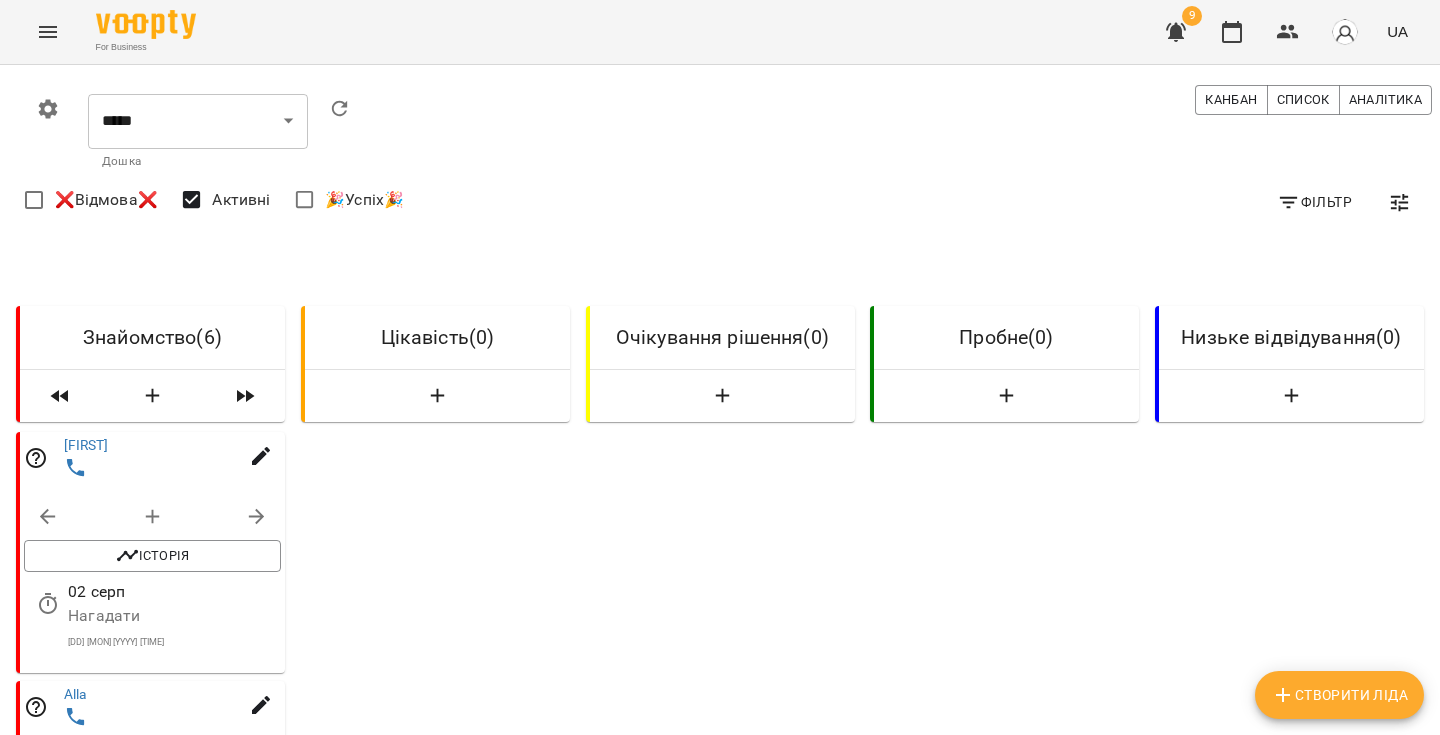 scroll, scrollTop: 0, scrollLeft: 0, axis: both 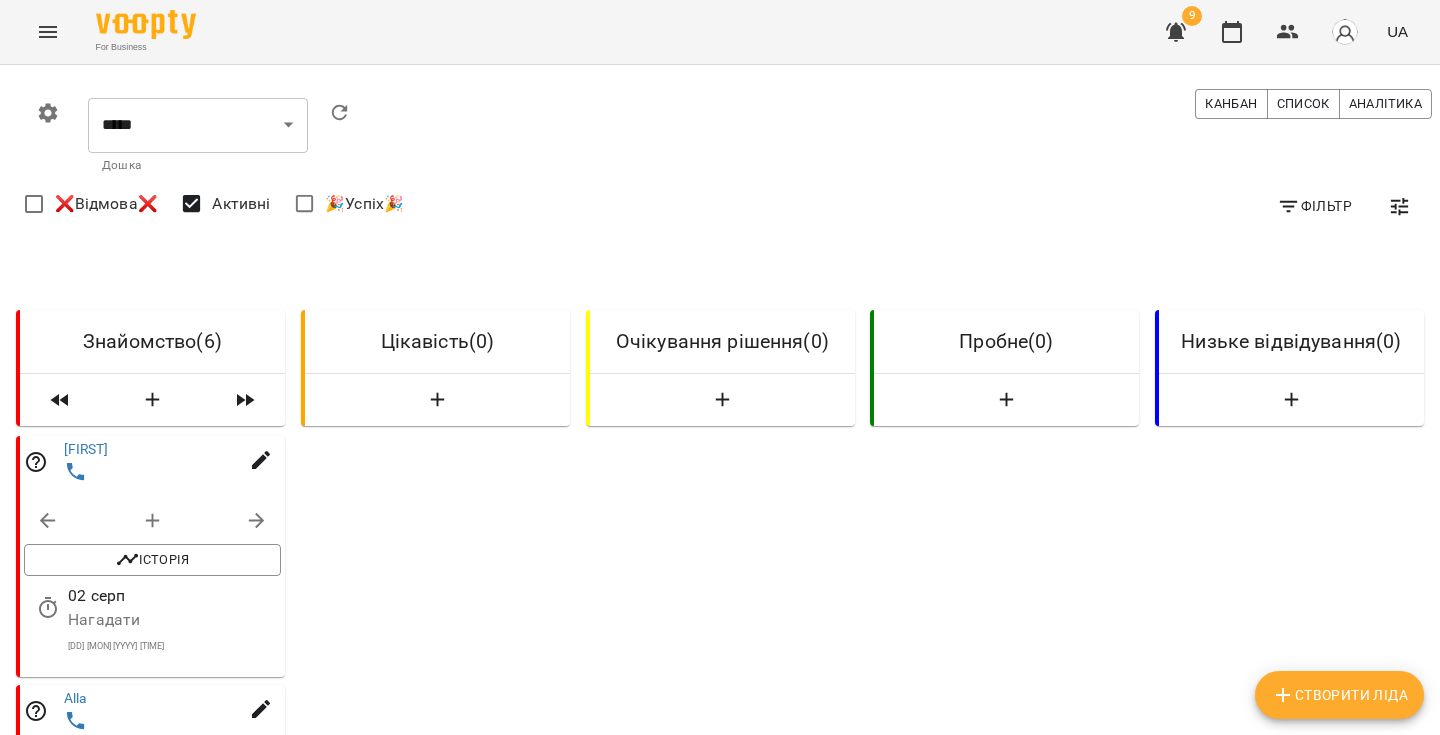 click 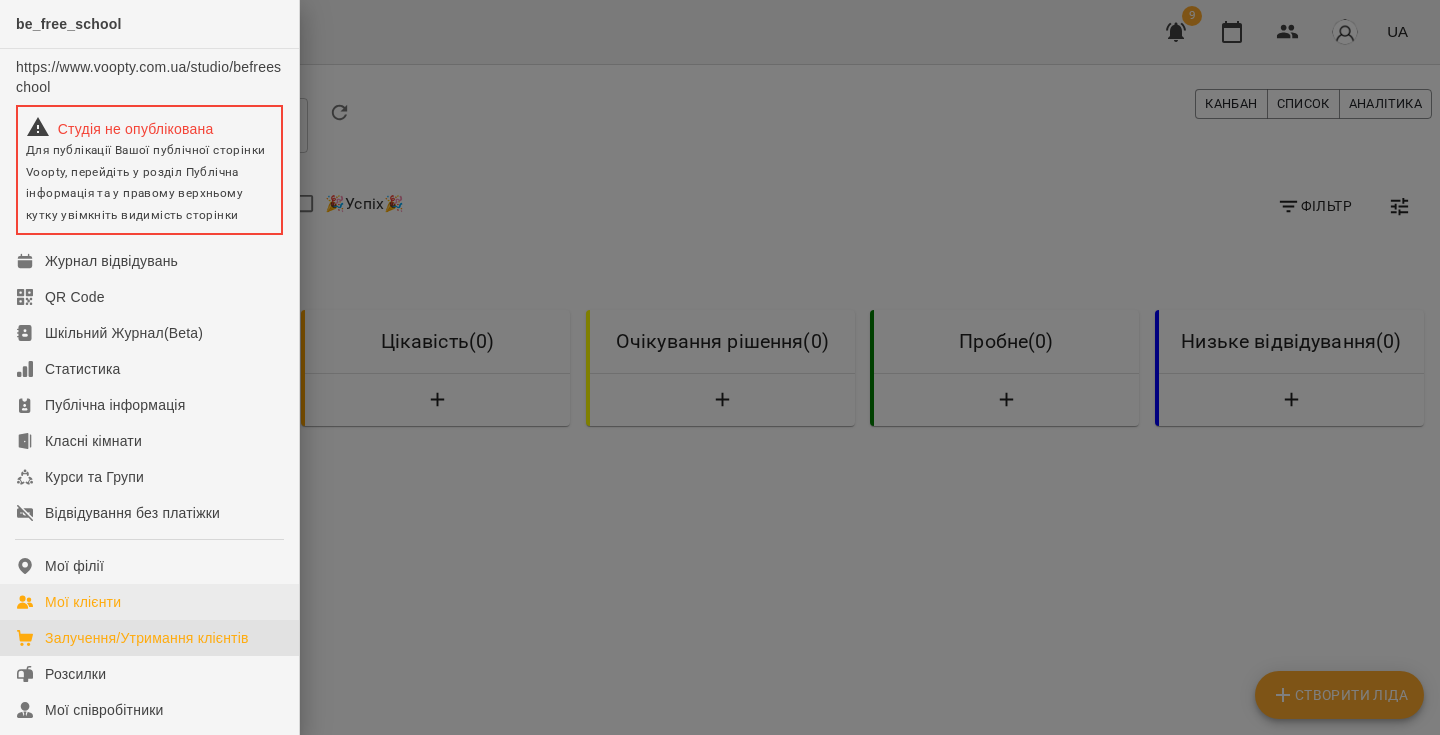 click on "Мої клієнти" at bounding box center [83, 602] 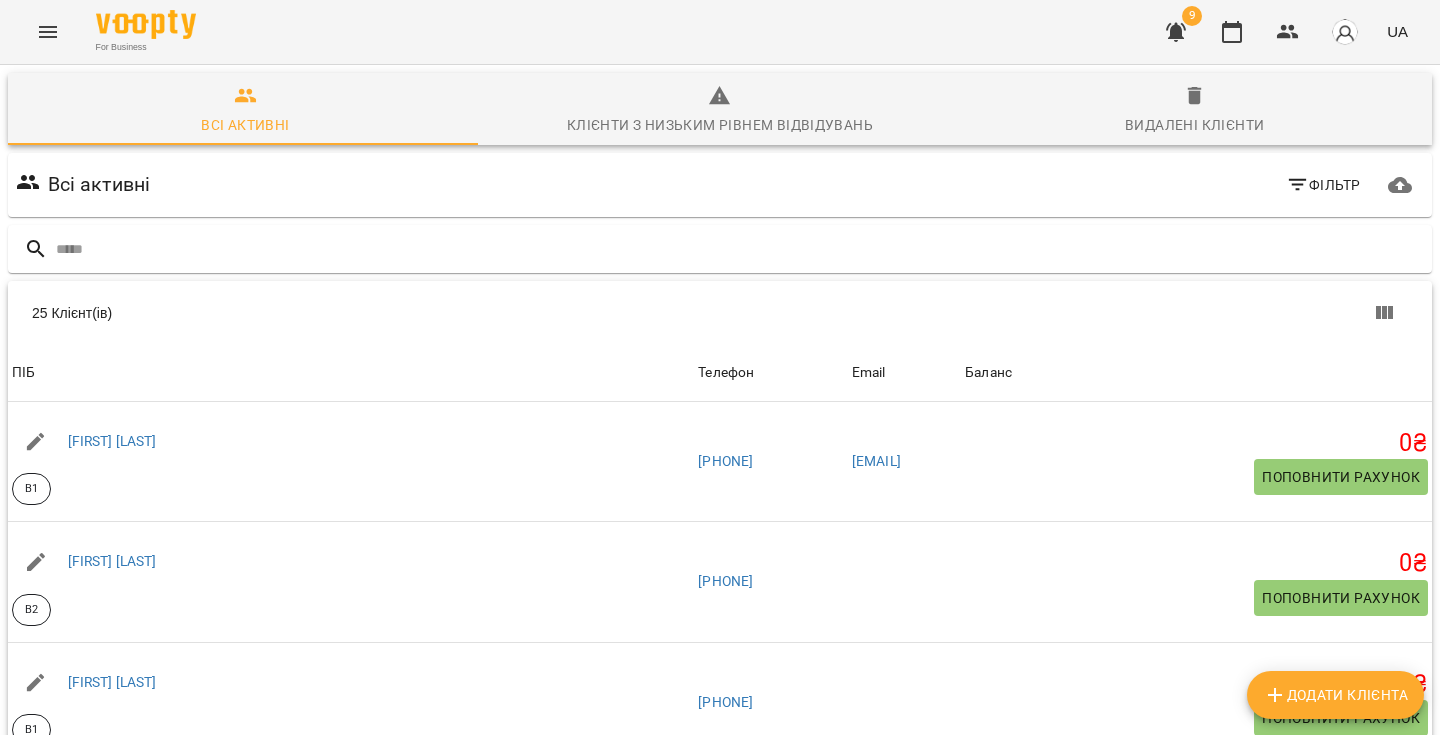 scroll, scrollTop: 65, scrollLeft: 0, axis: vertical 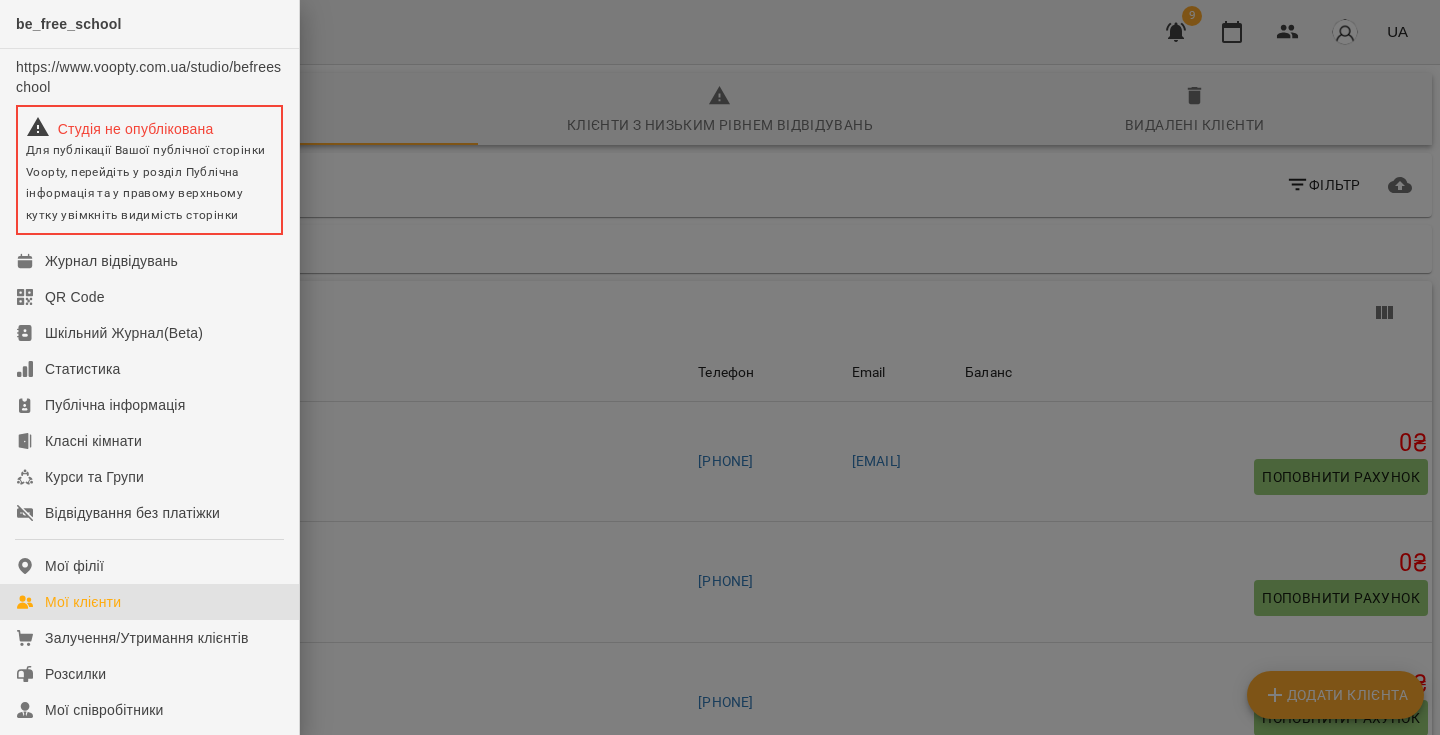 click at bounding box center (720, 367) 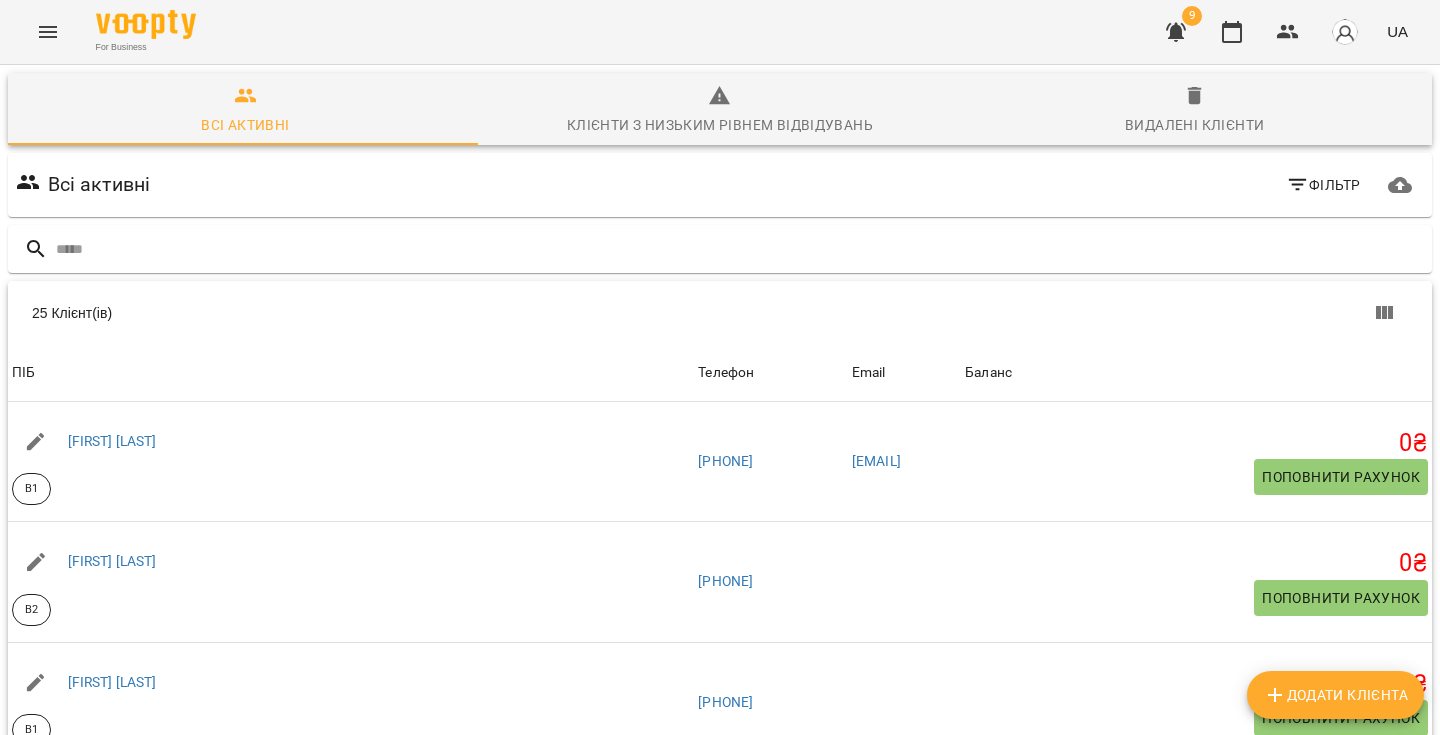 click on "Клієнти з низьким рівнем відвідувань" at bounding box center [720, 125] 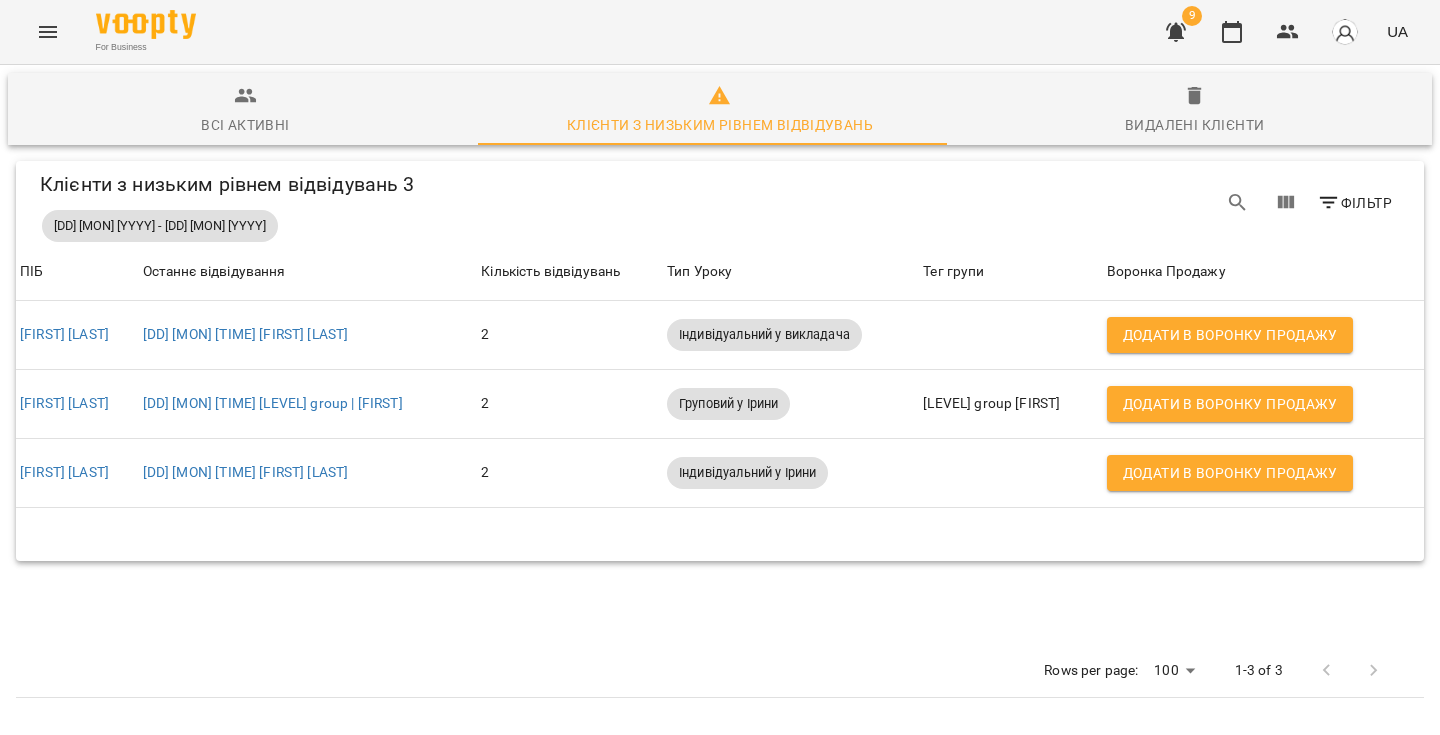 click on "Видалені клієнти" at bounding box center [1194, 125] 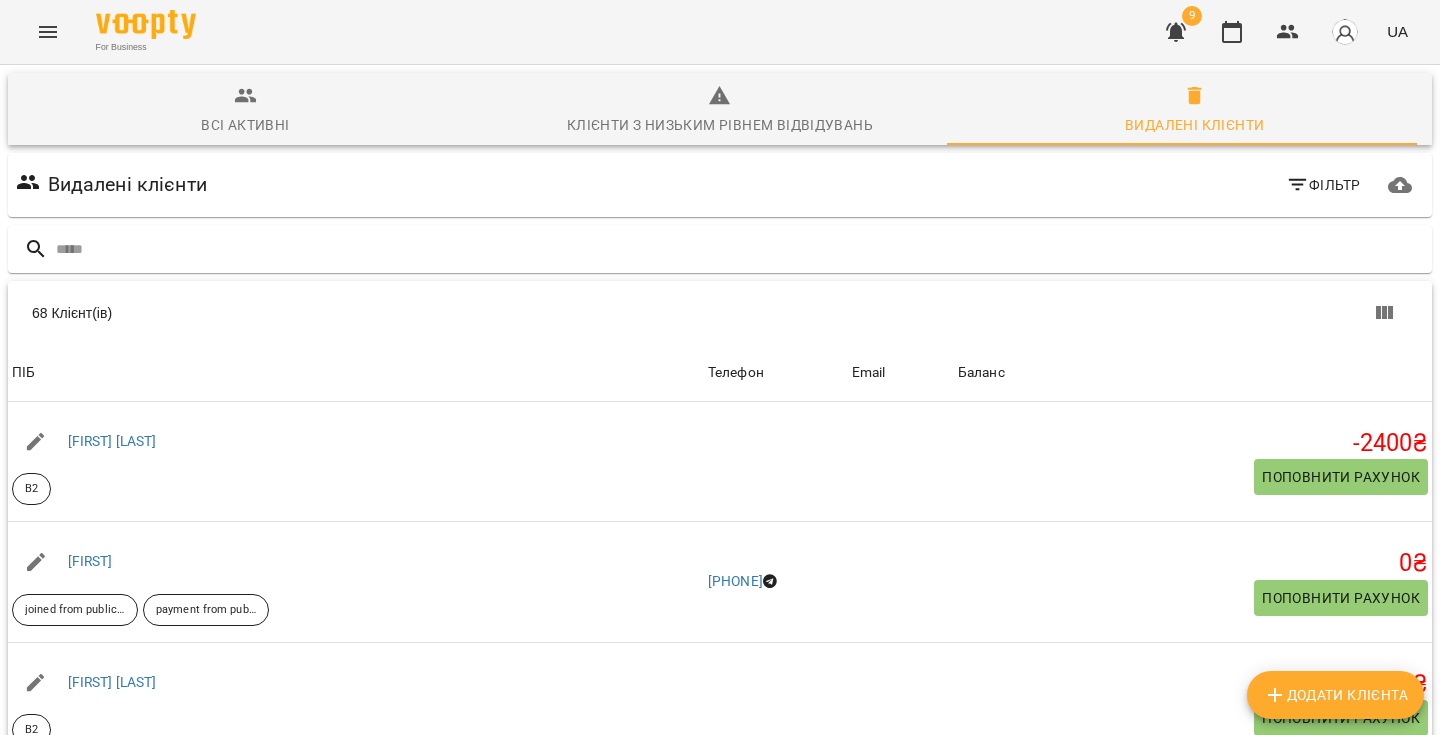scroll, scrollTop: 83, scrollLeft: 0, axis: vertical 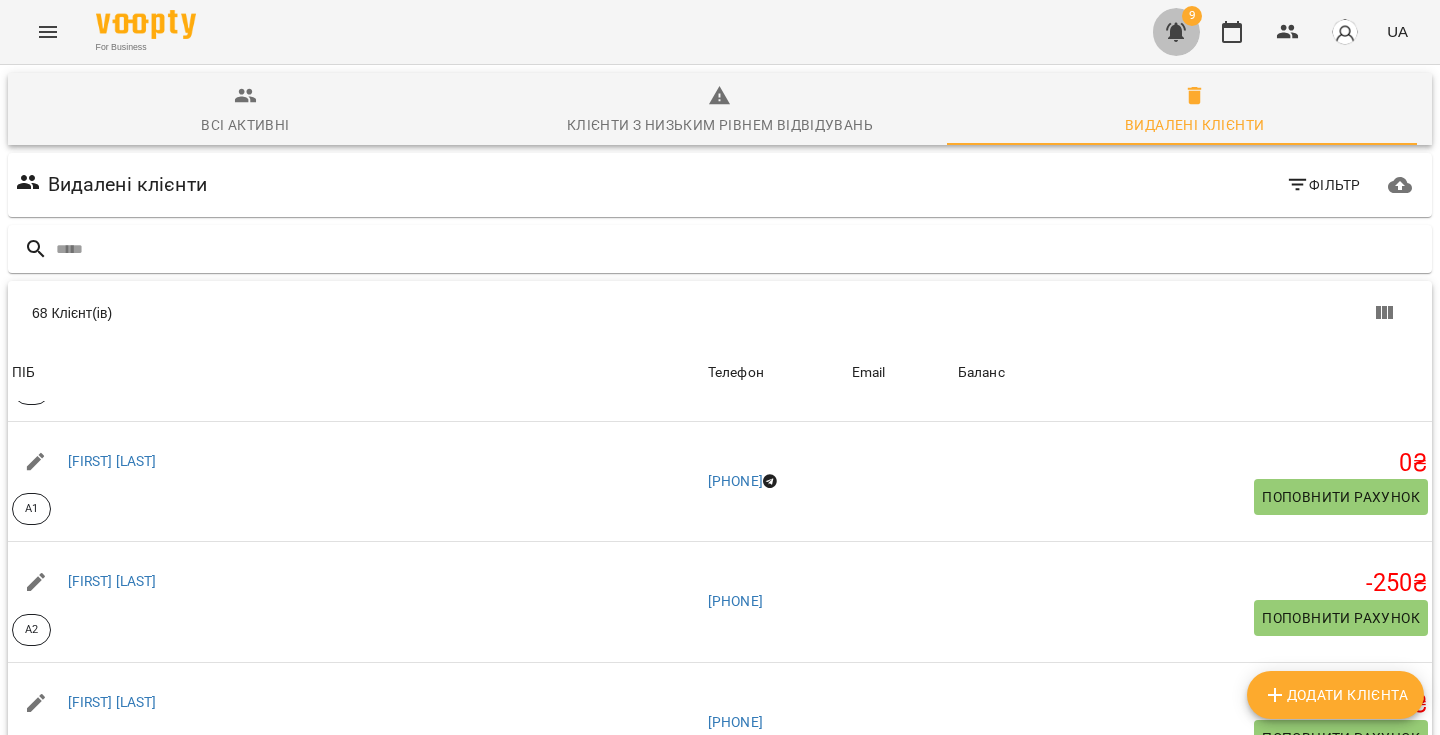 click 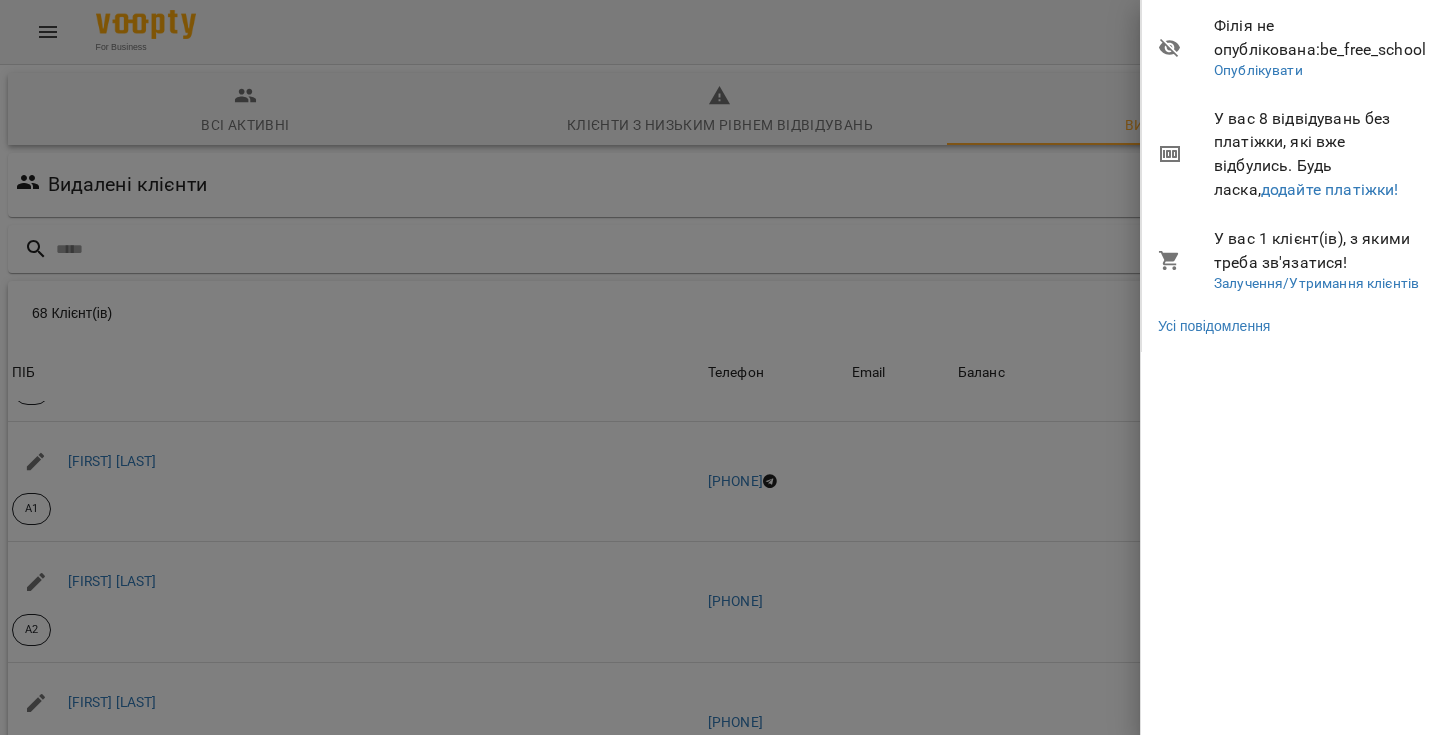 click at bounding box center (720, 367) 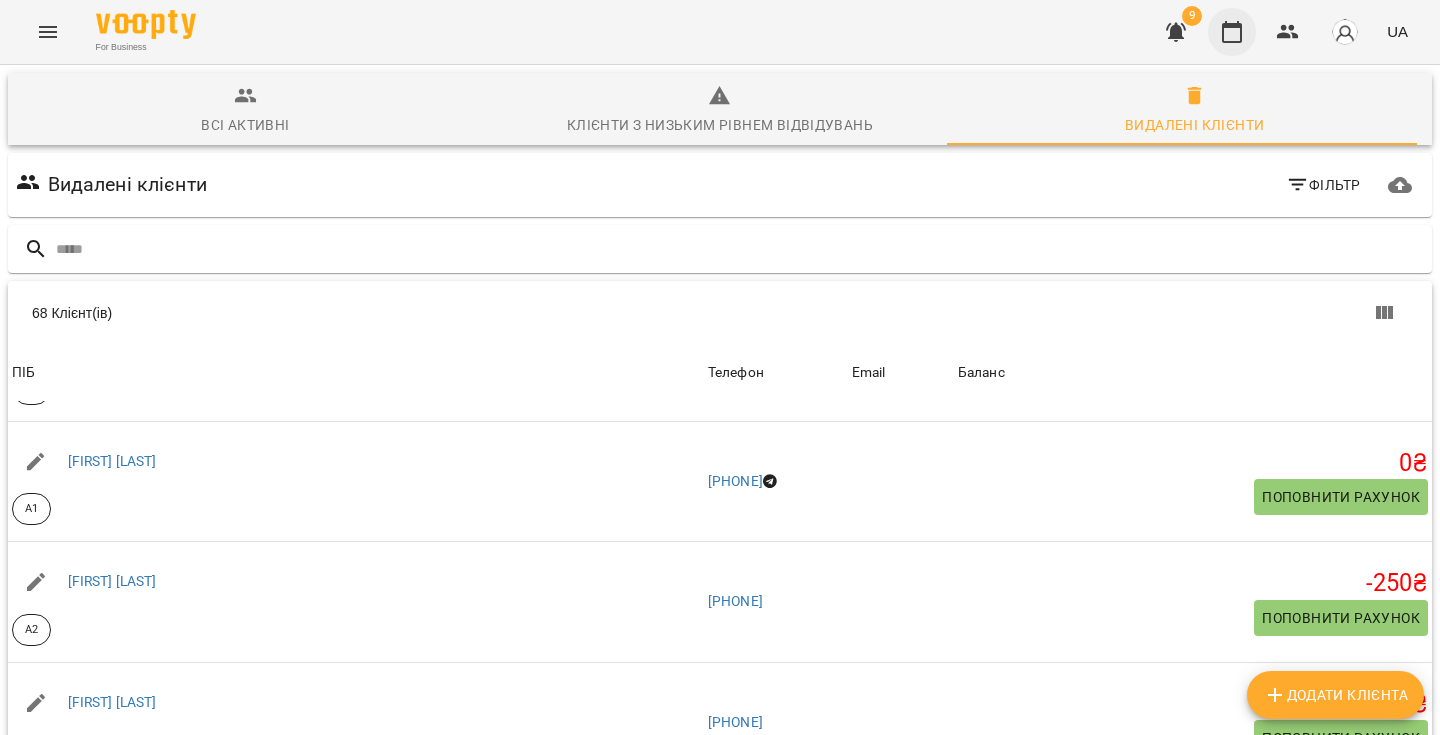 click 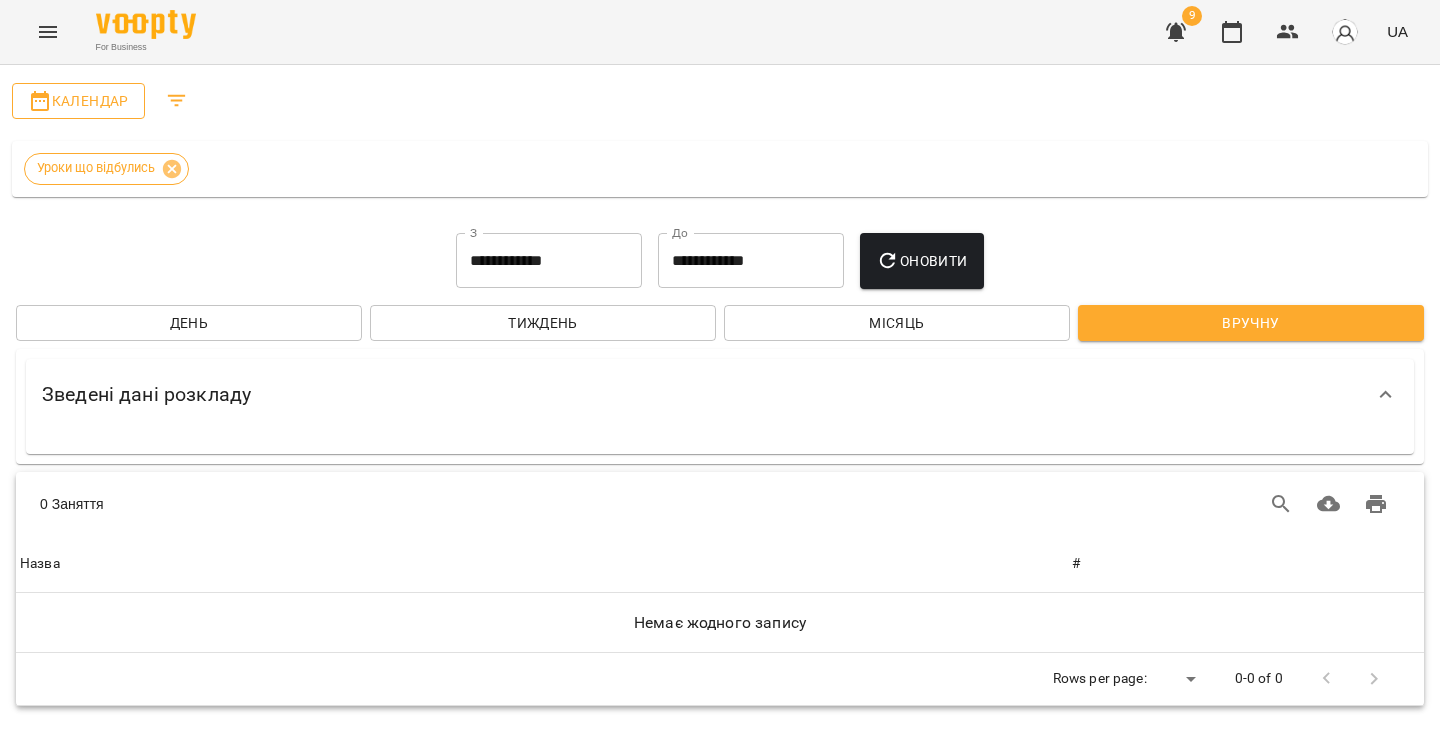 click on "Календар" at bounding box center [78, 101] 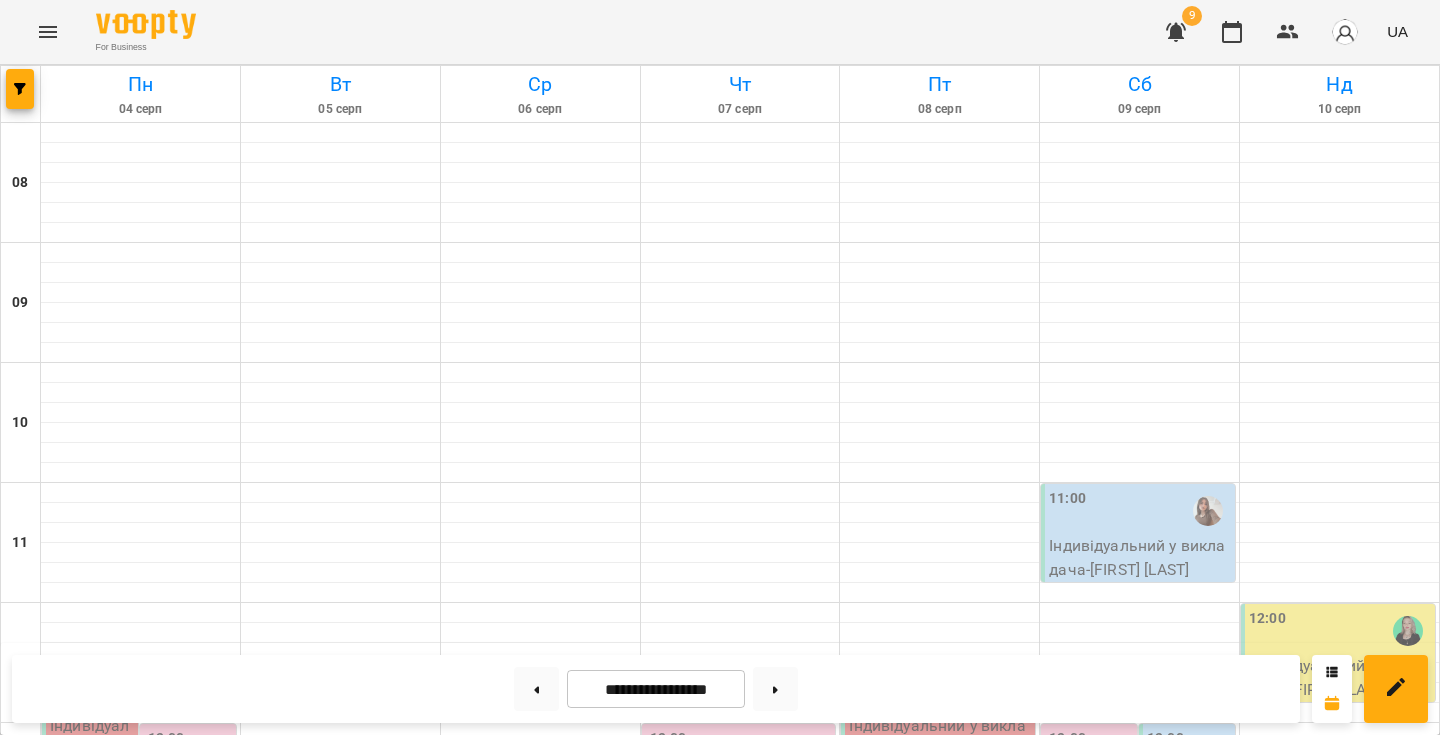 scroll, scrollTop: 651, scrollLeft: 0, axis: vertical 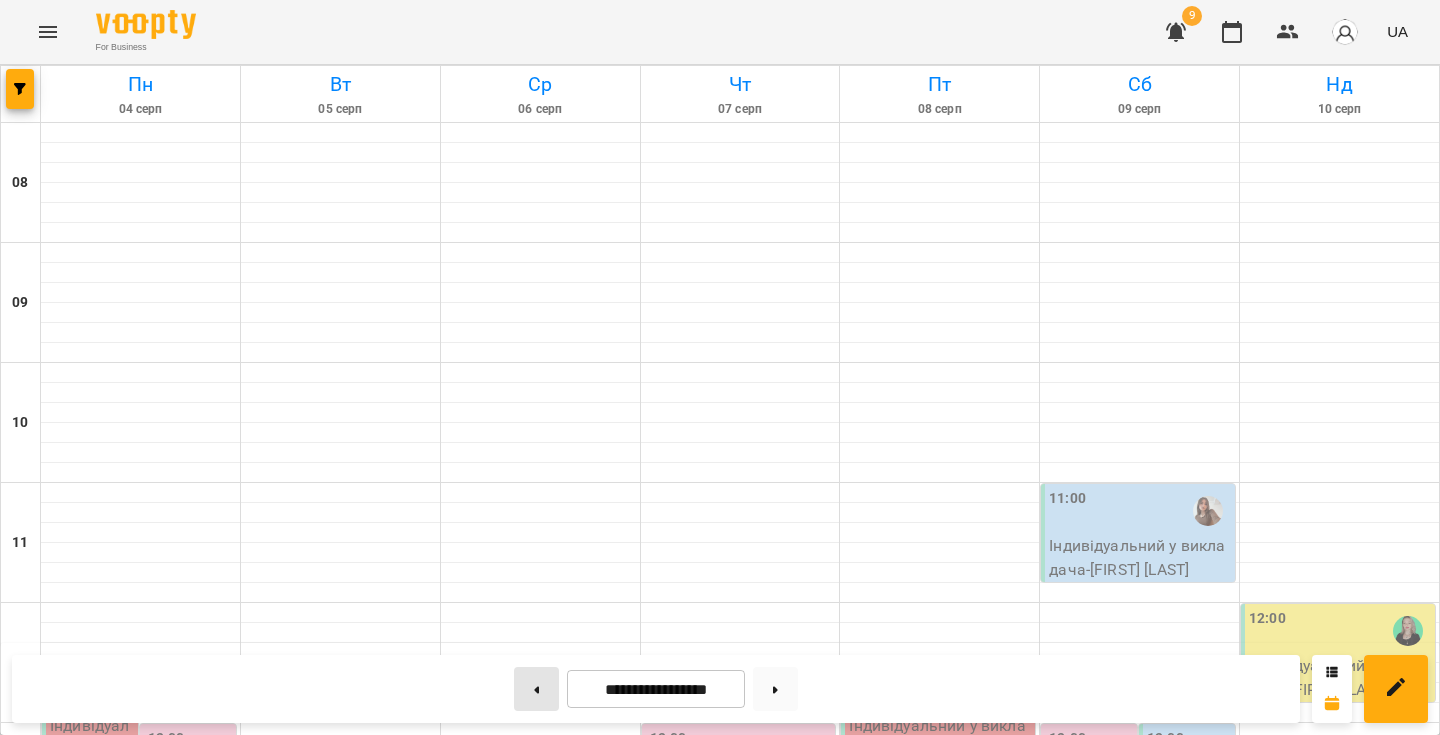 click at bounding box center [536, 689] 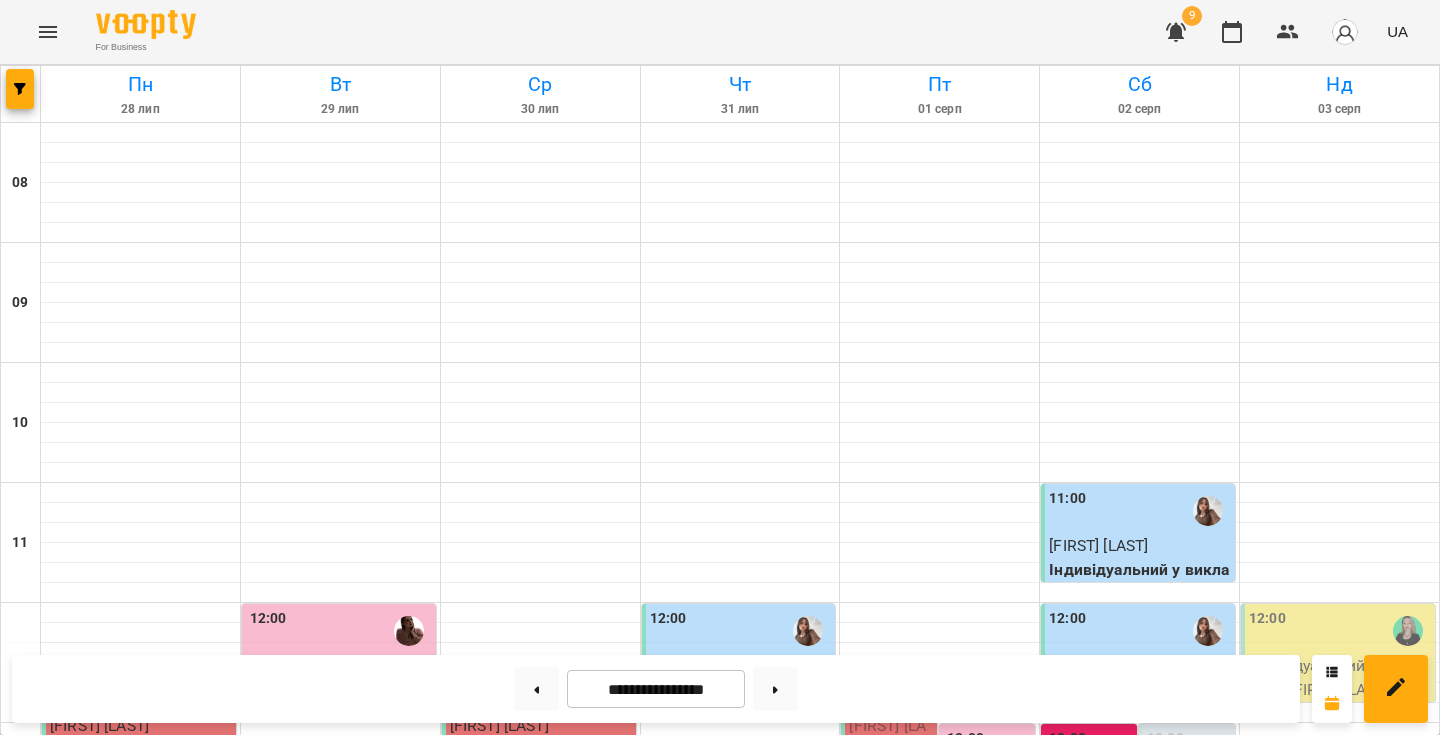 scroll, scrollTop: 1277, scrollLeft: 0, axis: vertical 